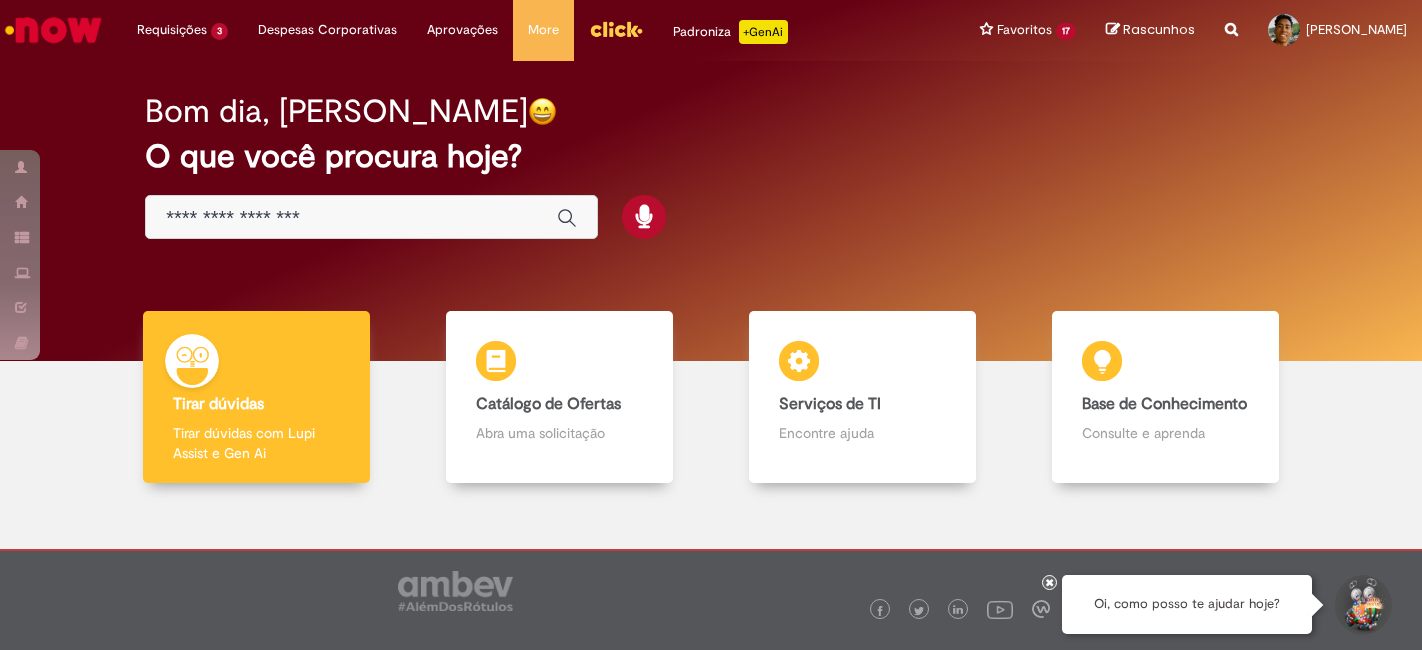 scroll, scrollTop: 0, scrollLeft: 0, axis: both 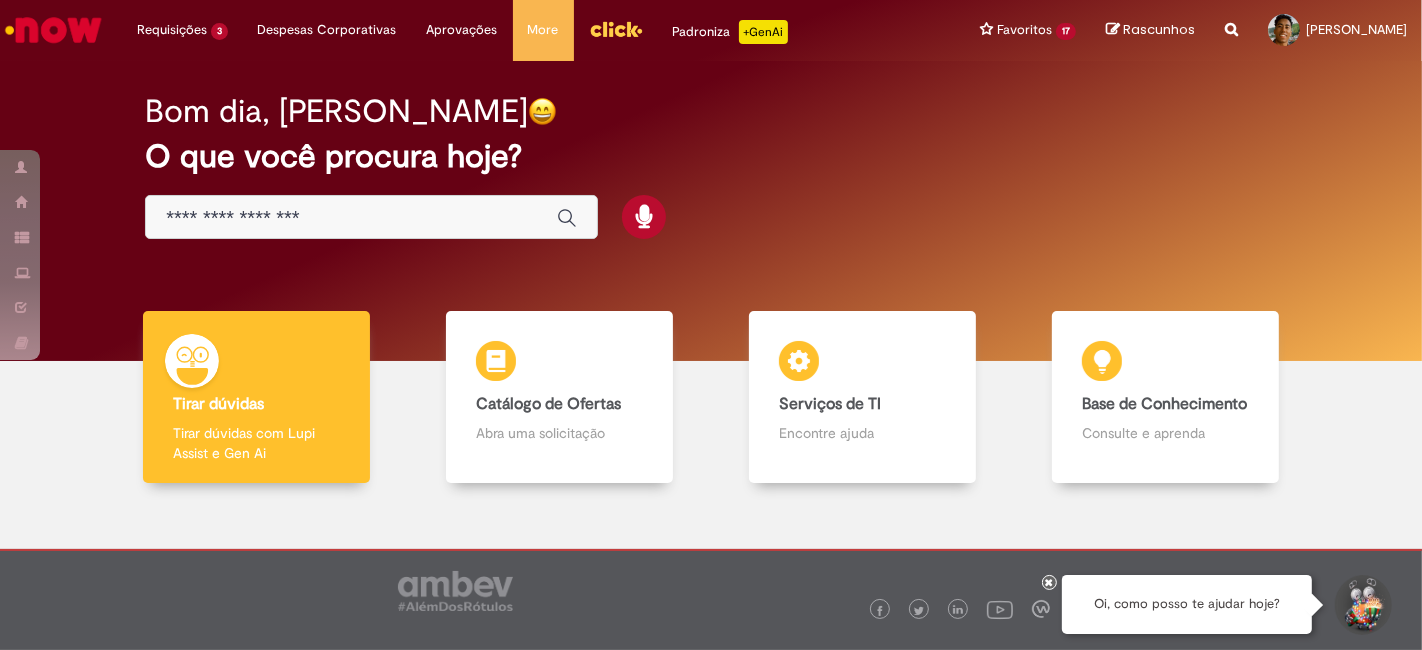 click at bounding box center [351, 218] 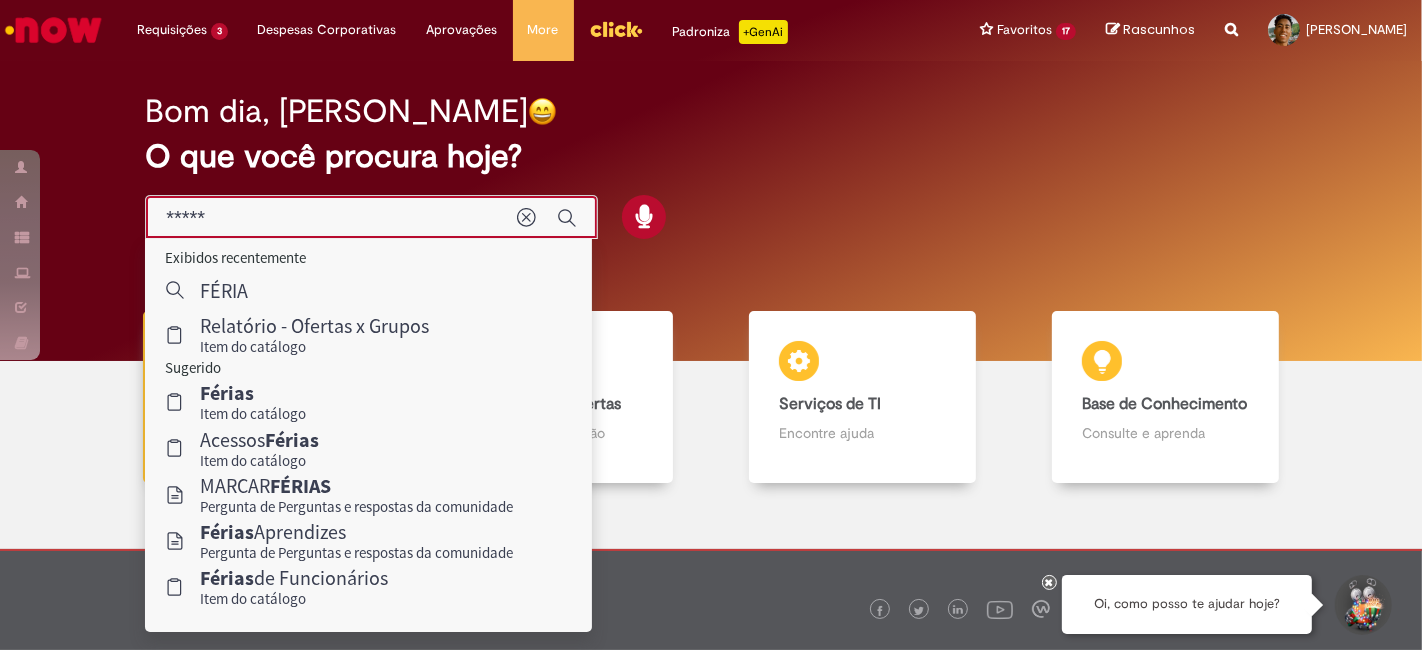 type on "******" 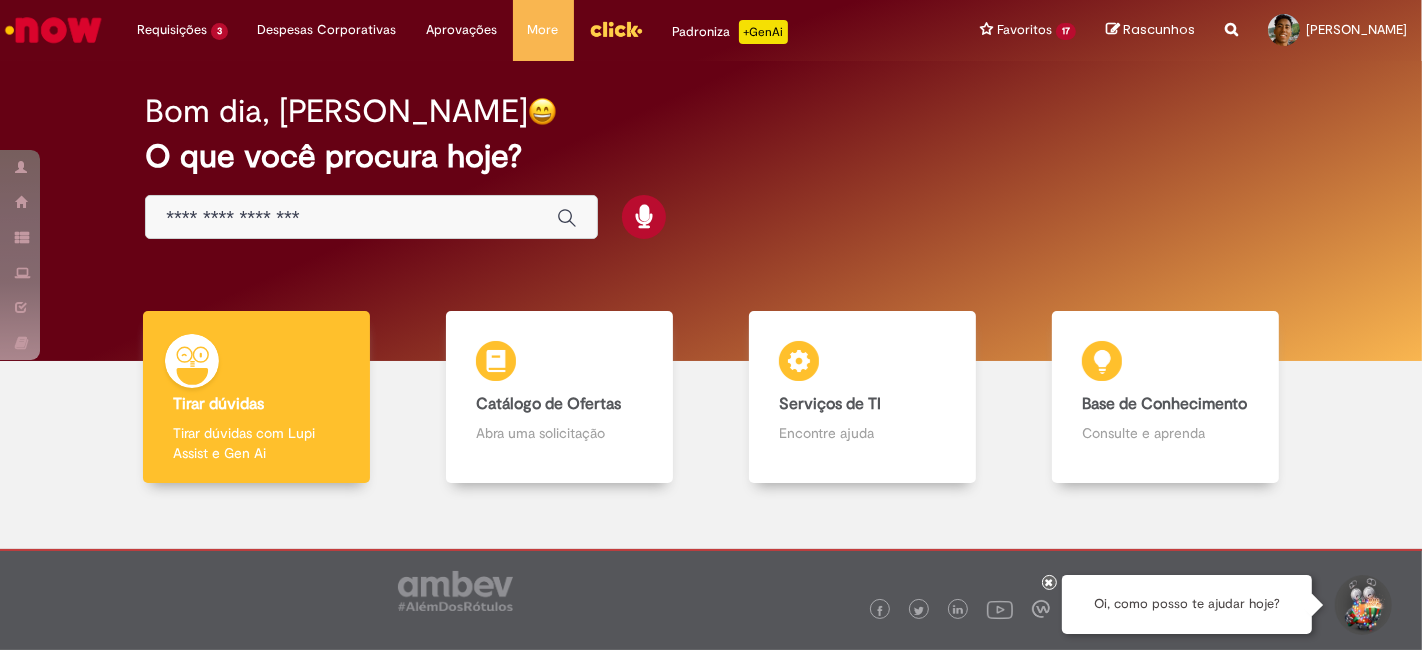 click at bounding box center (351, 218) 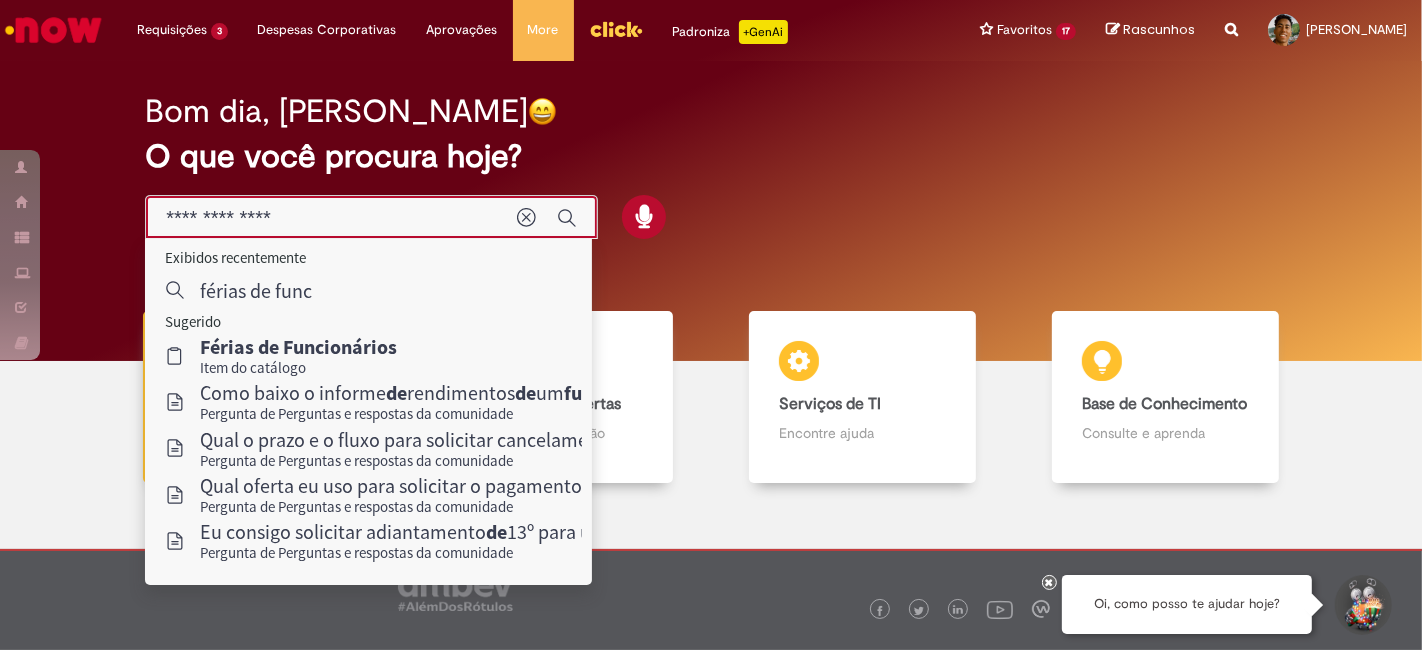 type on "**********" 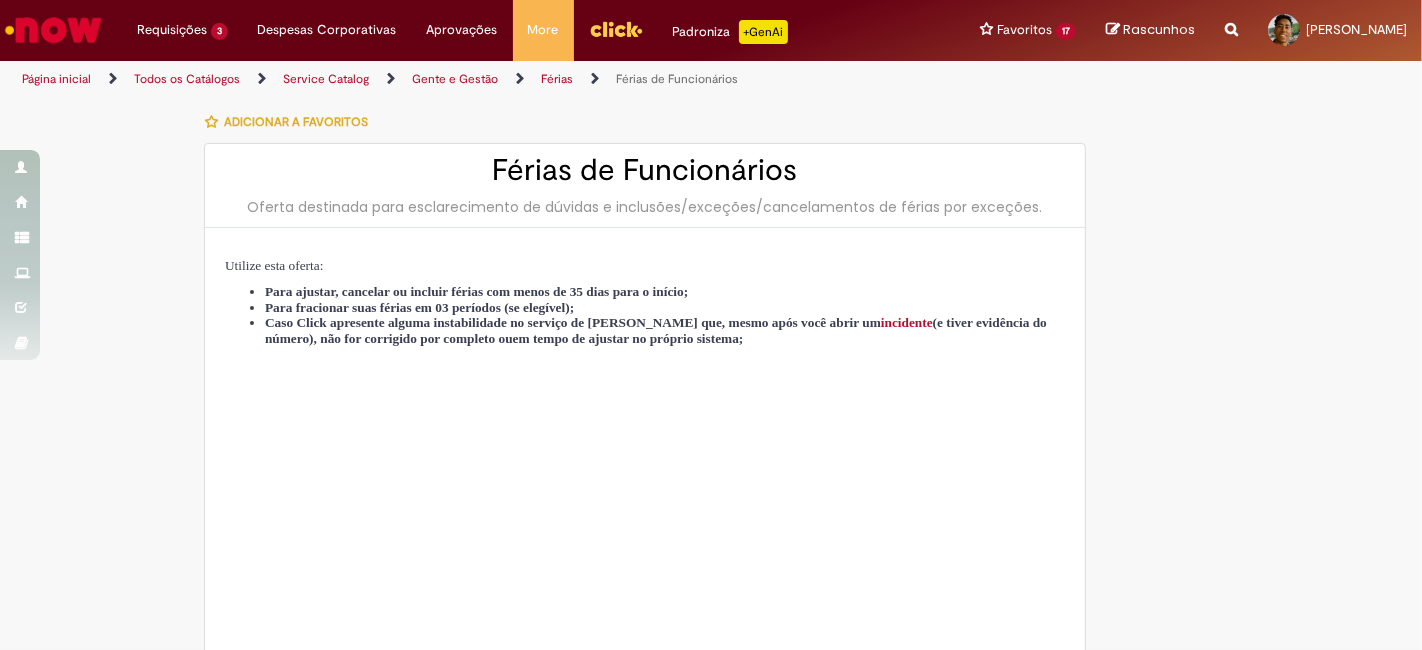 type on "********" 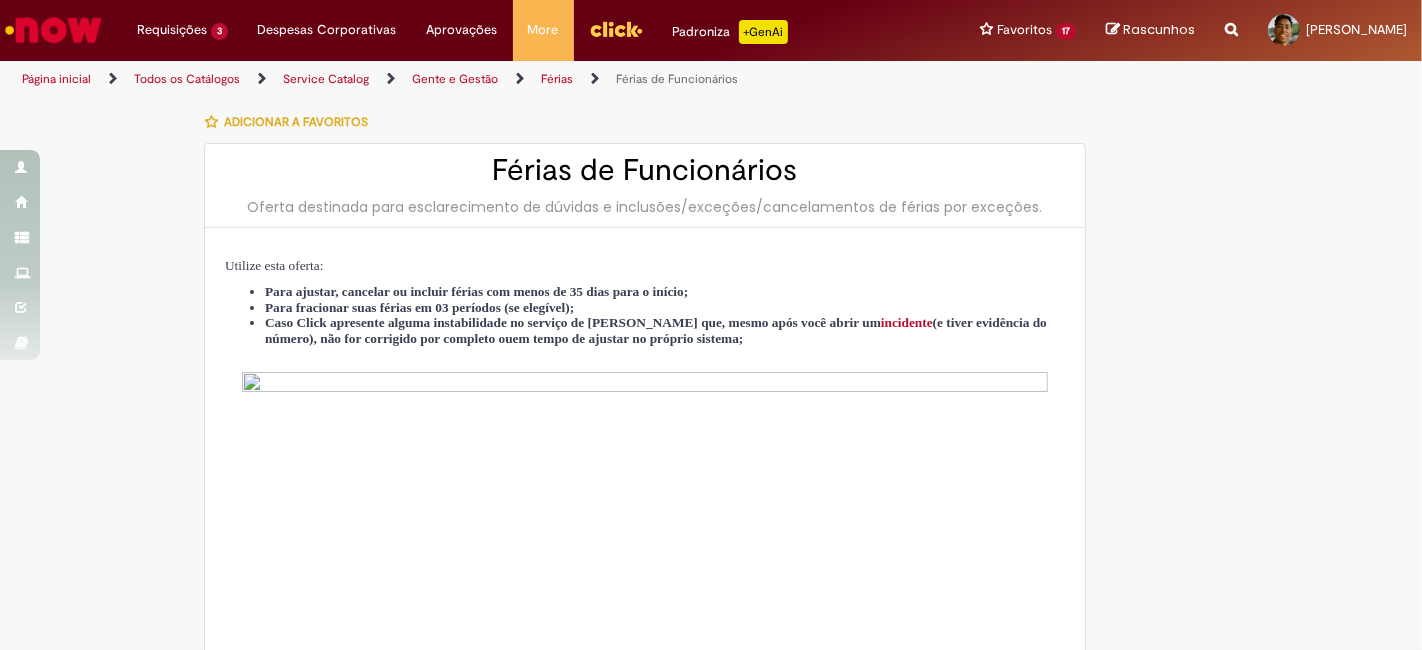 type on "**********" 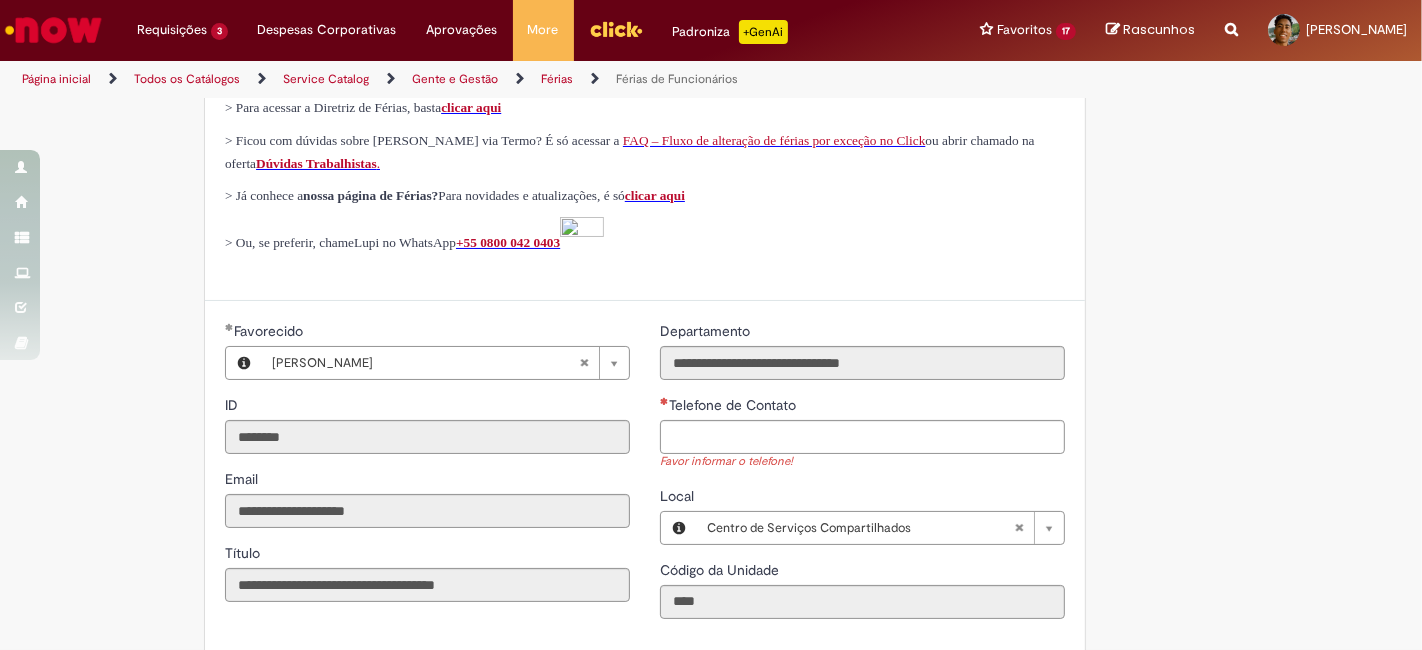 scroll, scrollTop: 894, scrollLeft: 0, axis: vertical 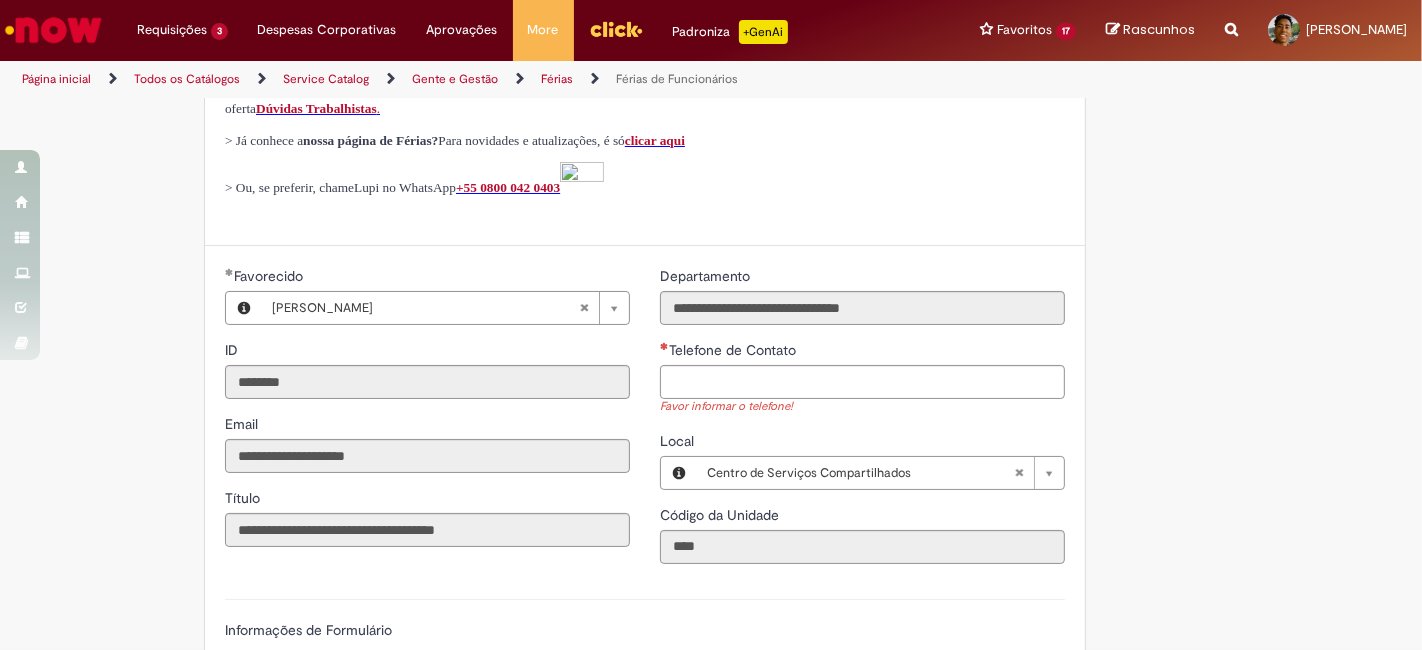 drag, startPoint x: 685, startPoint y: 393, endPoint x: 683, endPoint y: 410, distance: 17.117243 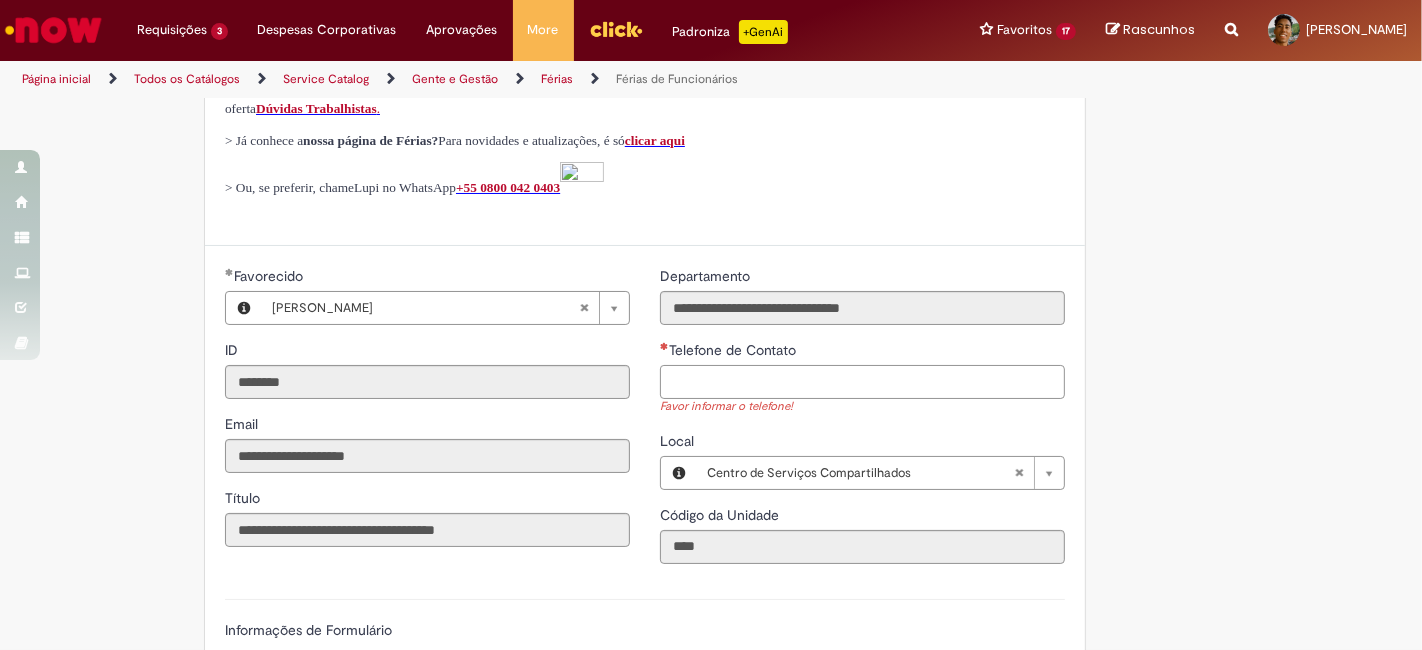 click on "Telefone de Contato" at bounding box center [862, 382] 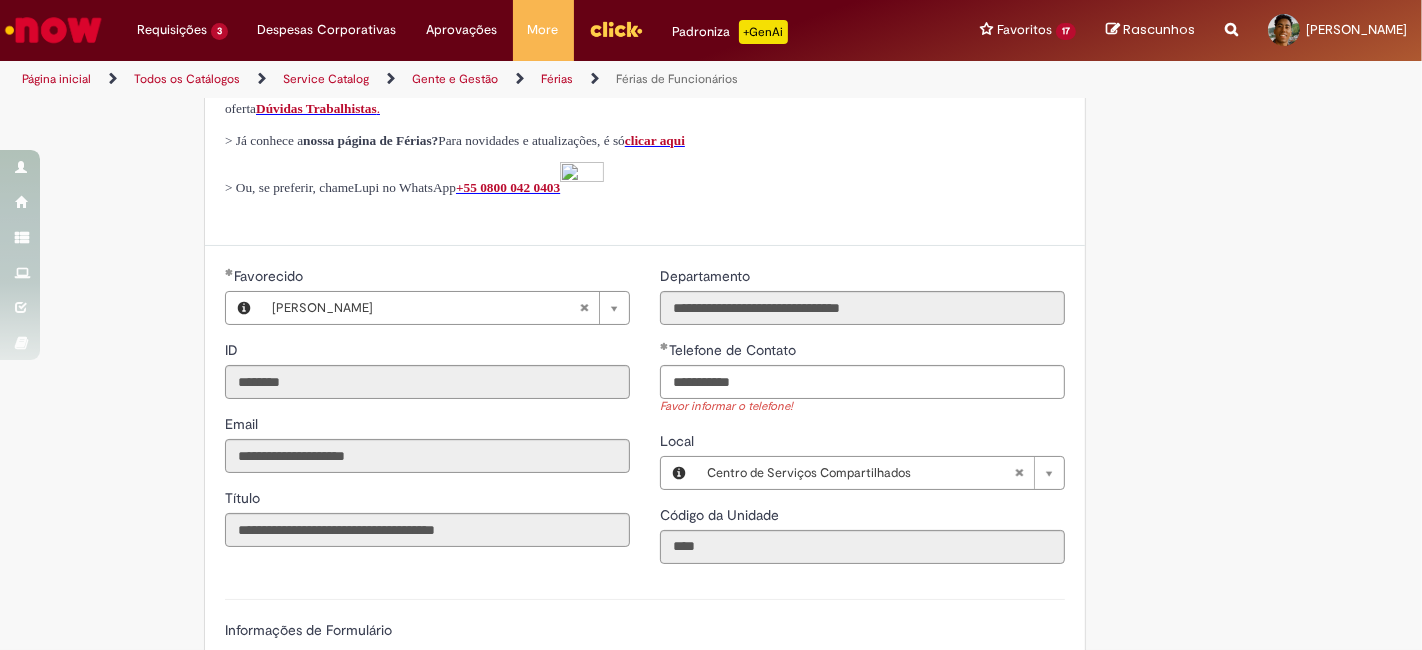 type on "**********" 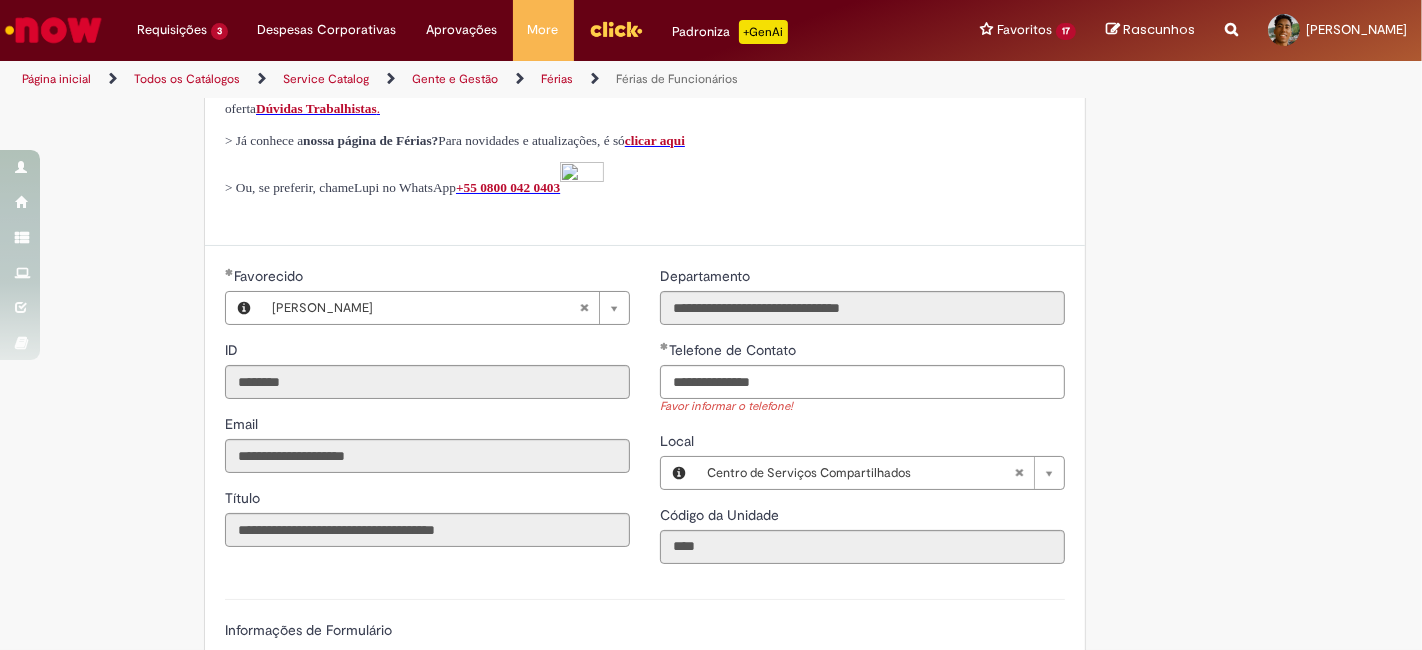 click on "Adicionar a Favoritos
Férias de Funcionários
Oferta destinada para esclarecimento de dúvidas e inclusões/exceções/cancelamentos de férias por exceções.
Utilize esta oferta:
Para ajustar, cancelar ou incluir férias com menos de 35 dias para o início;
Para fracionar suas férias em 03 períodos (se elegível);
Caso Click apresente alguma instabilidade no serviço de Férias que, mesmo após você abrir um  incidente  (e tiver evidência do número), não for corrigido por completo ou  em tempo de ajustar no próprio sistema;
> Para incluir, alterar ou cancelar Férias dentro do prazo de 35 dias de antecedência, é só acessar  Portal Click  > Você > Férias; > Para acessar a Diretriz de Férias, basta  clicar aqui
> Ficou com dúvidas sobre Férias via Termo? É só acessar a   FAQ – Fluxo de alteração de férias por exceção no Click Dúvidas Trabalhistas ." at bounding box center [711, 350] 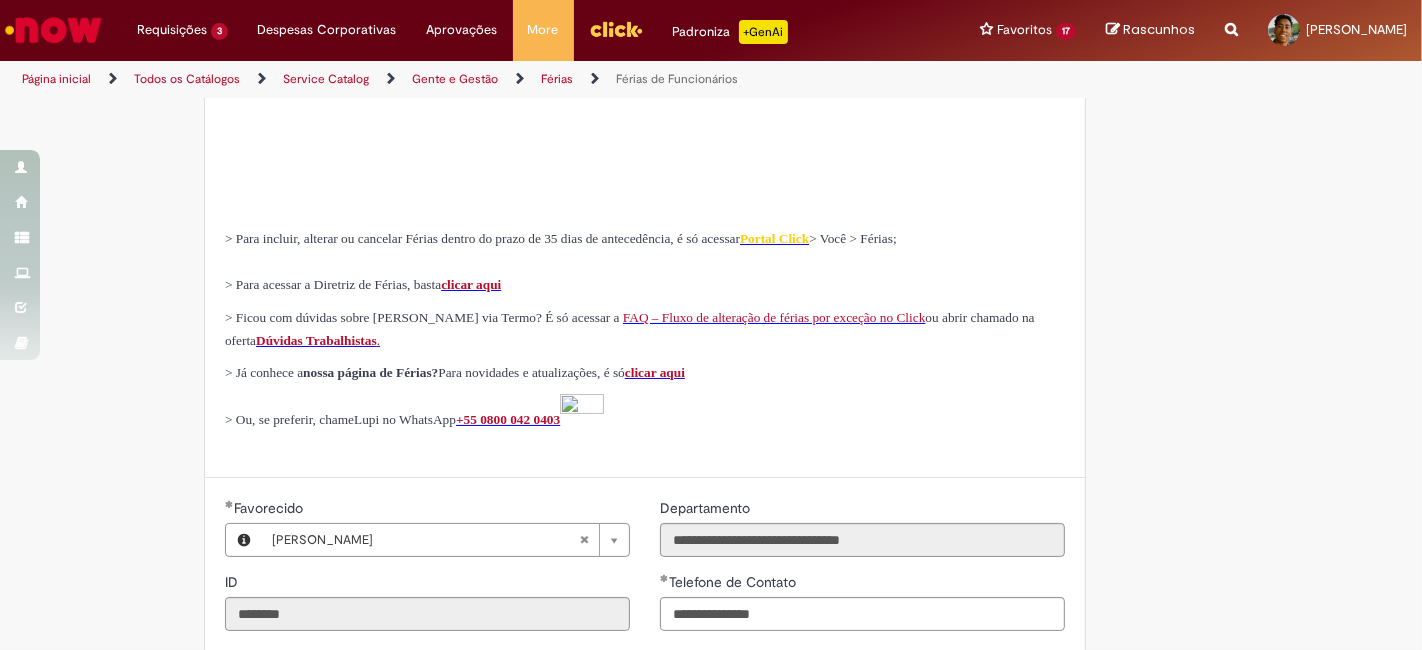 scroll, scrollTop: 661, scrollLeft: 0, axis: vertical 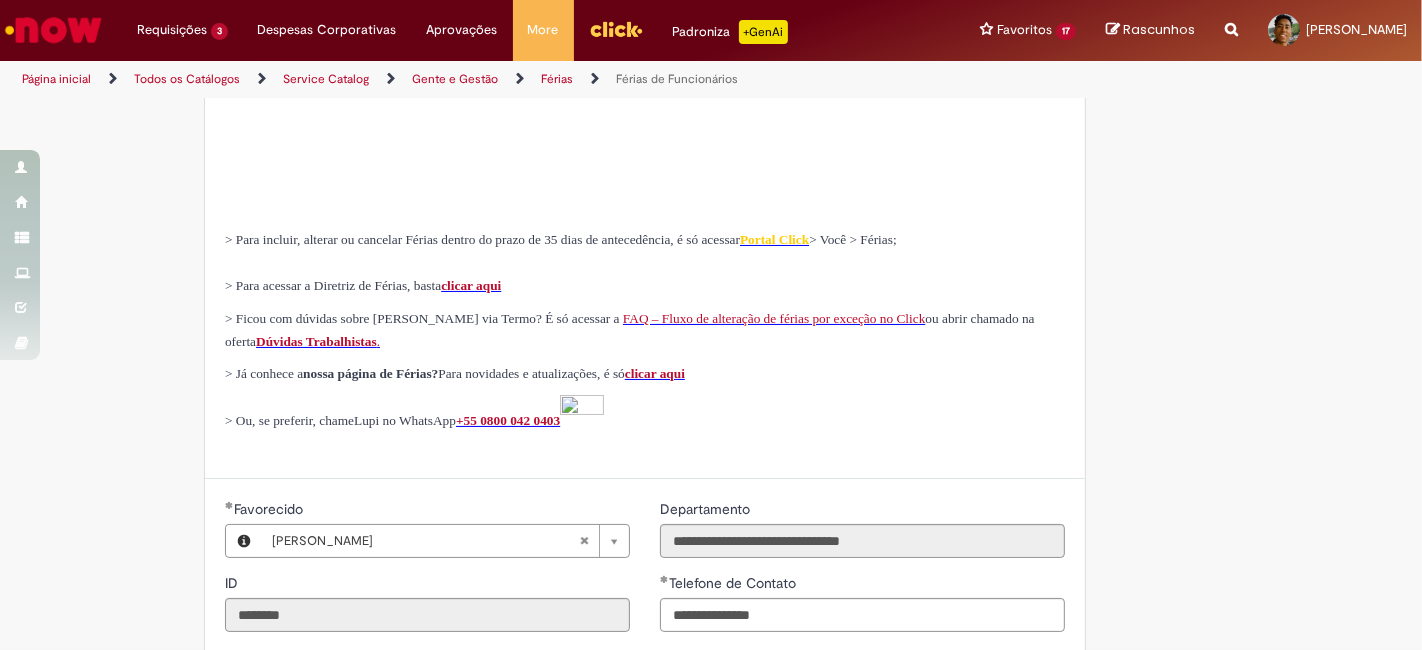 click at bounding box center [53, 30] 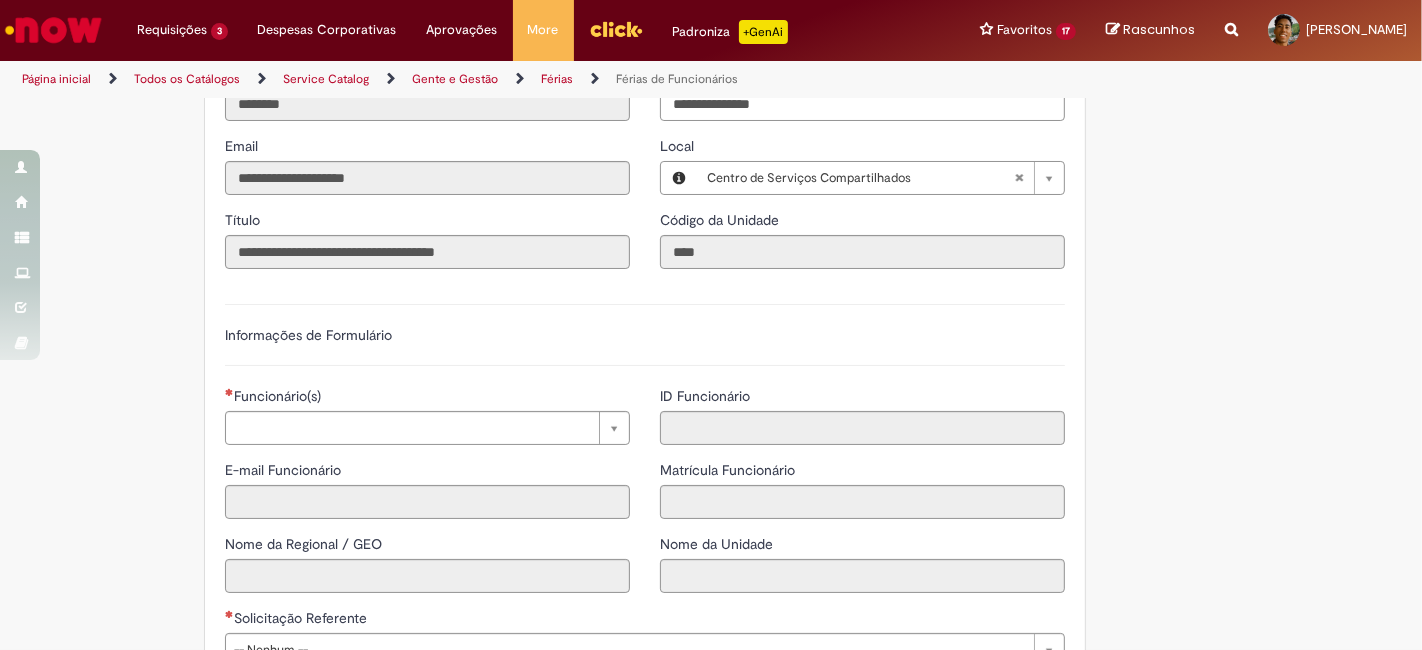 scroll, scrollTop: 1283, scrollLeft: 0, axis: vertical 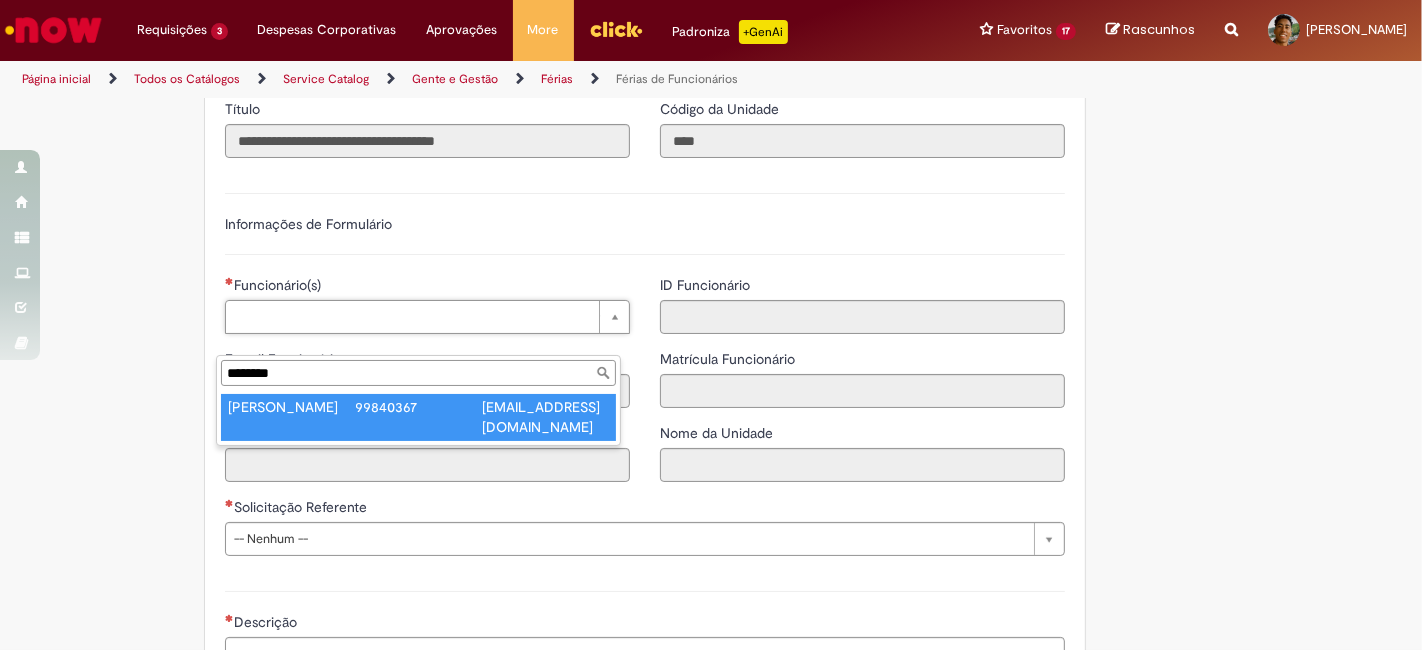 type on "********" 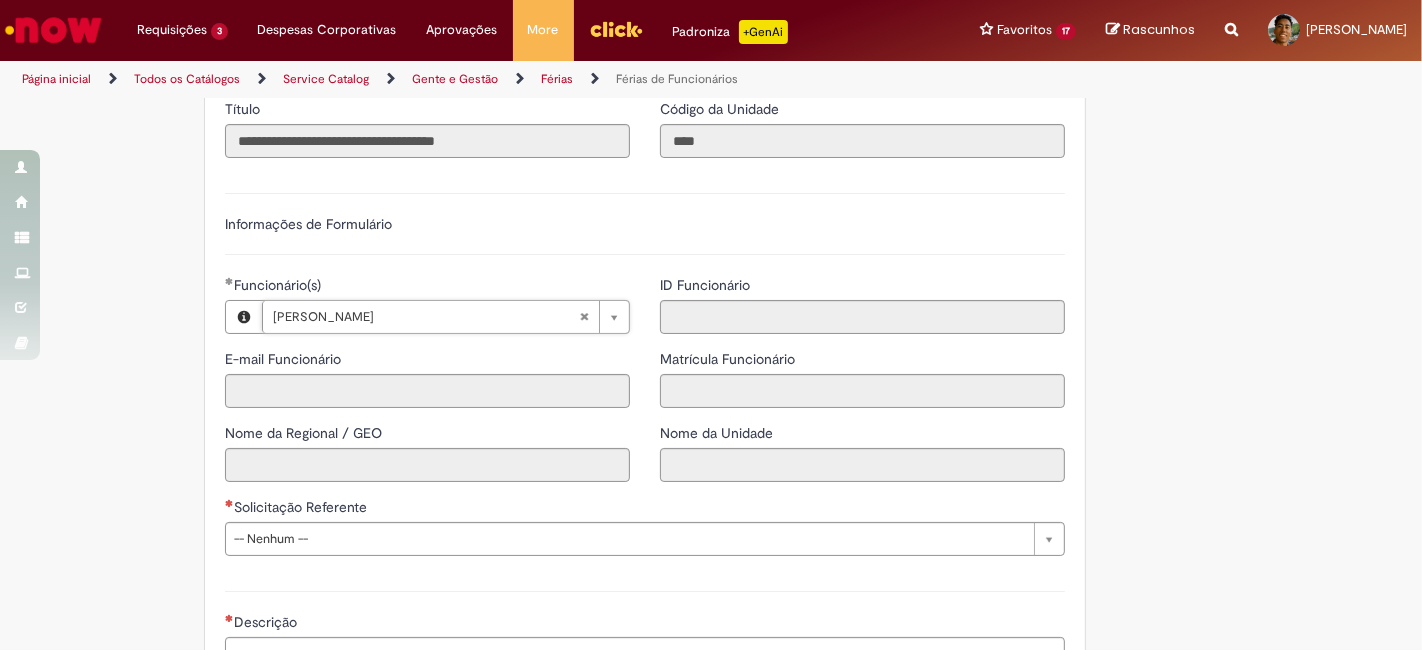 type on "**********" 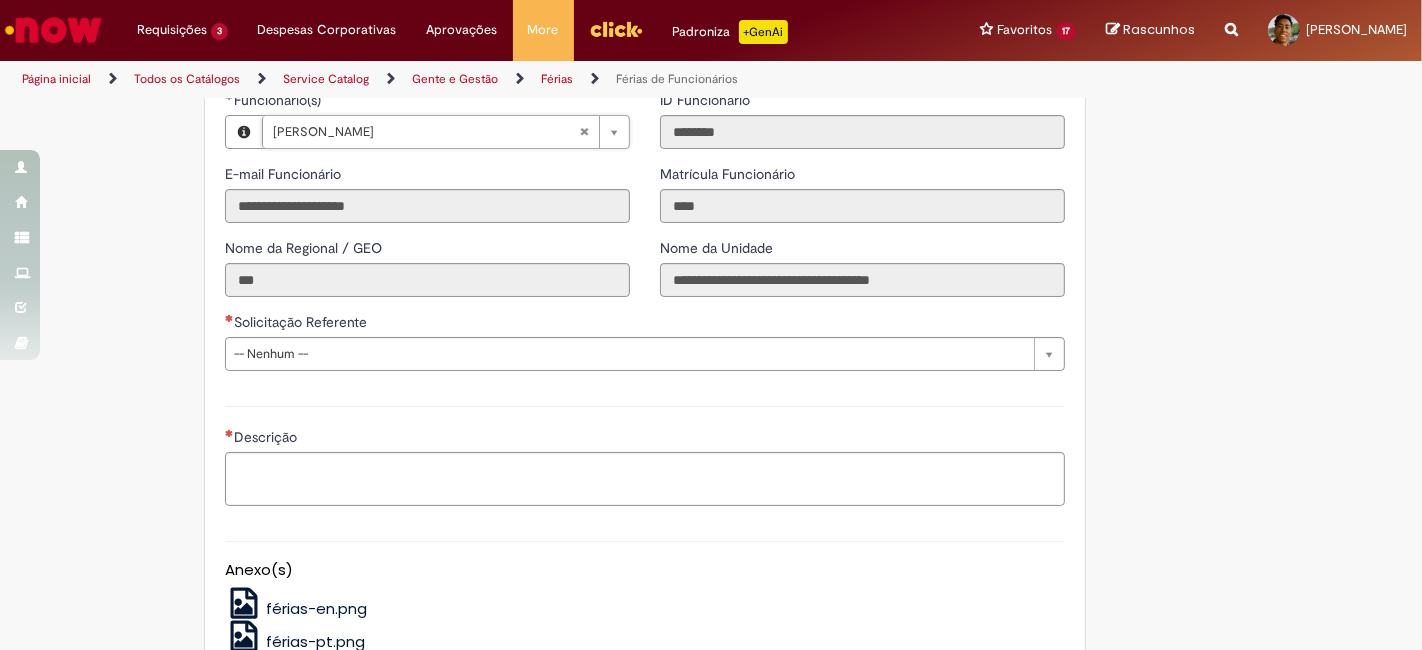 scroll, scrollTop: 1470, scrollLeft: 0, axis: vertical 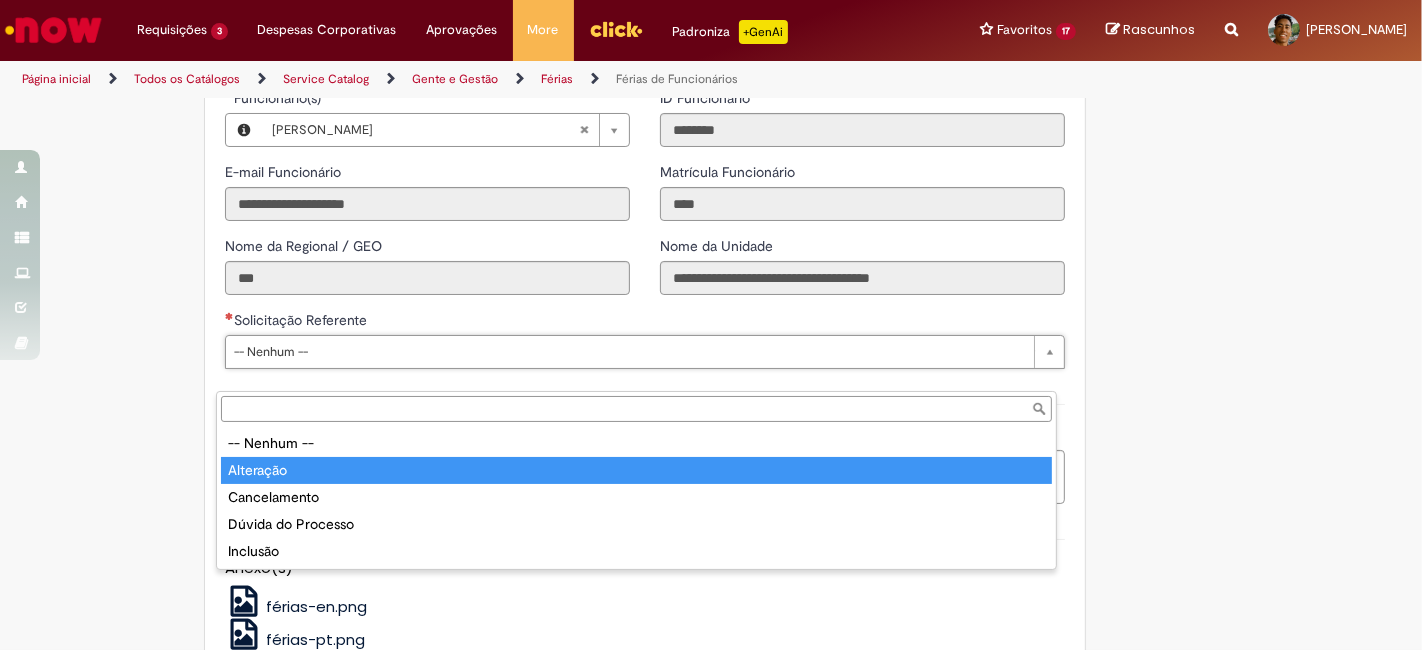 type on "*********" 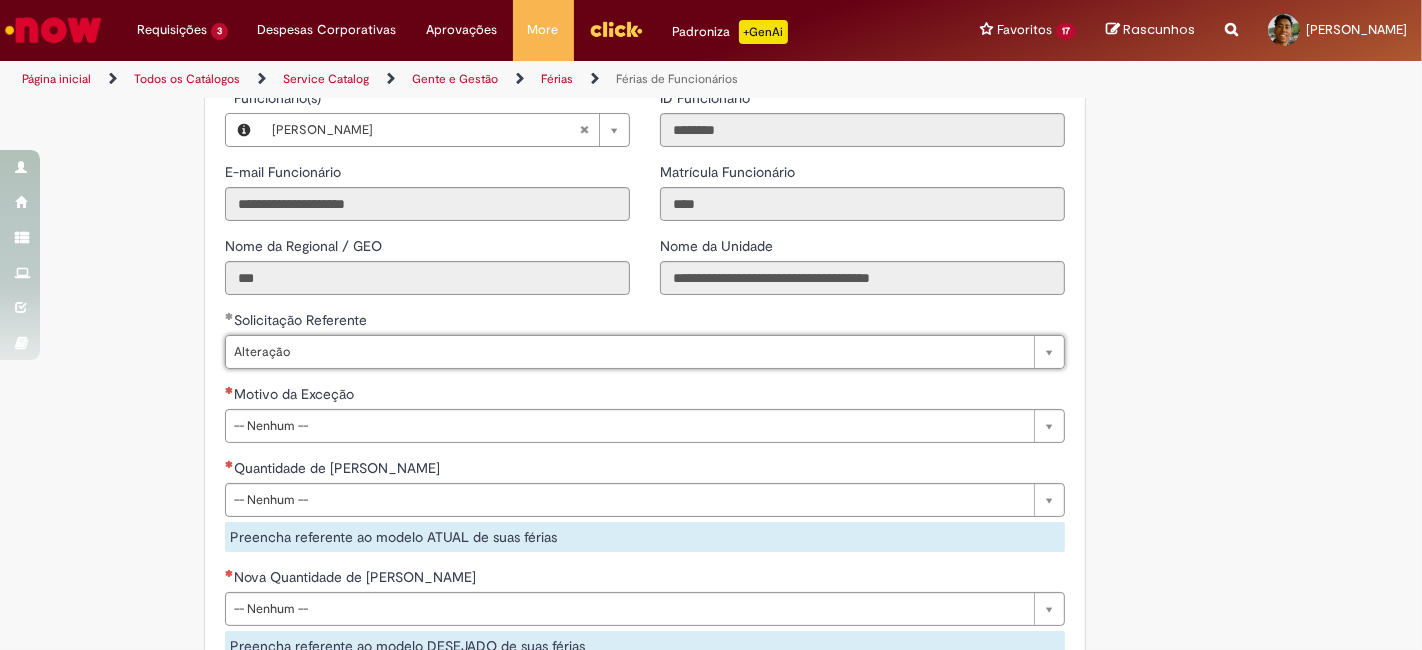 click on "Adicionar a Favoritos
Férias de Funcionários
Oferta destinada para esclarecimento de dúvidas e inclusões/exceções/cancelamentos de férias por exceções.
Utilize esta oferta:
Para ajustar, cancelar ou incluir férias com menos de 35 dias para o início;
Para fracionar suas férias em 03 períodos (se elegível);
Caso Click apresente alguma instabilidade no serviço de Férias que, mesmo após você abrir um  incidente  (e tiver evidência do número), não for corrigido por completo ou  em tempo de ajustar no próprio sistema;
> Para incluir, alterar ou cancelar Férias dentro do prazo de 35 dias de antecedência, é só acessar  Portal Click  > Você > Férias; > Para acessar a Diretriz de Férias, basta  clicar aqui
> Ficou com dúvidas sobre Férias via Termo? É só acessar a   FAQ – Fluxo de alteração de férias por exceção no Click  ou abrir chamado na oferta  ." at bounding box center [613, -51] 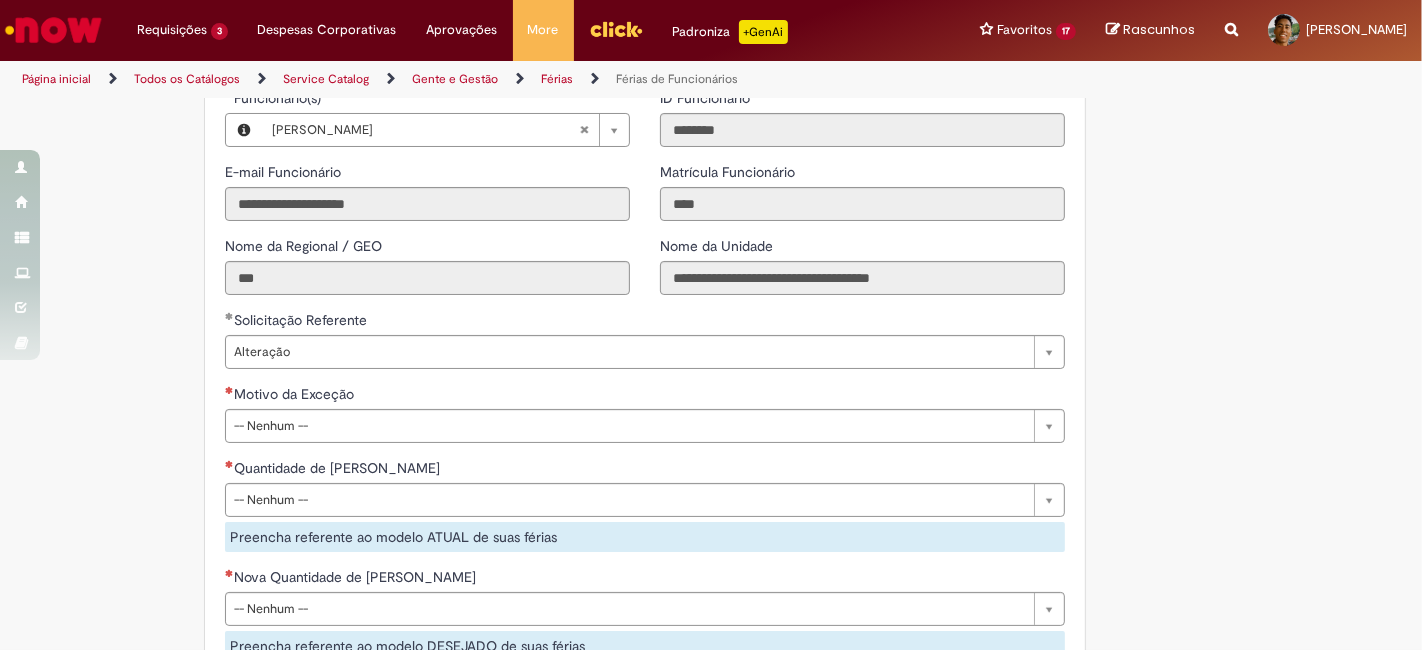 scroll, scrollTop: 1552, scrollLeft: 0, axis: vertical 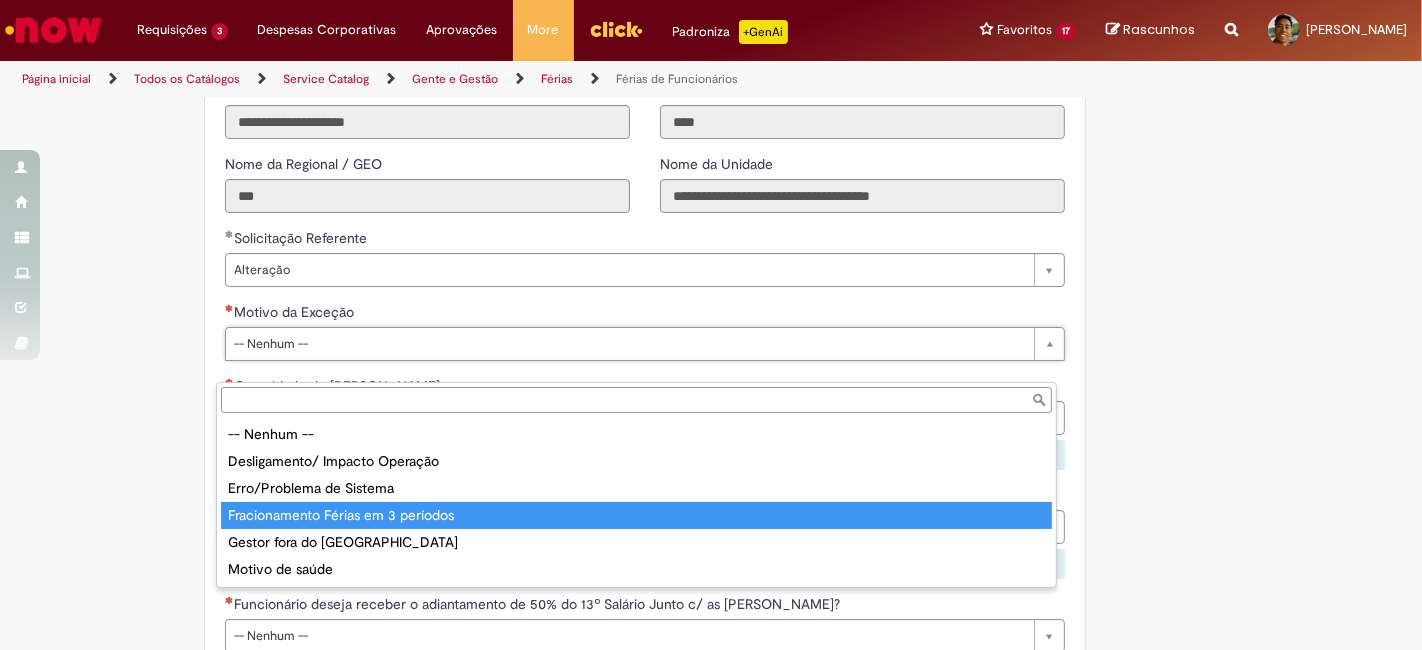 type on "**********" 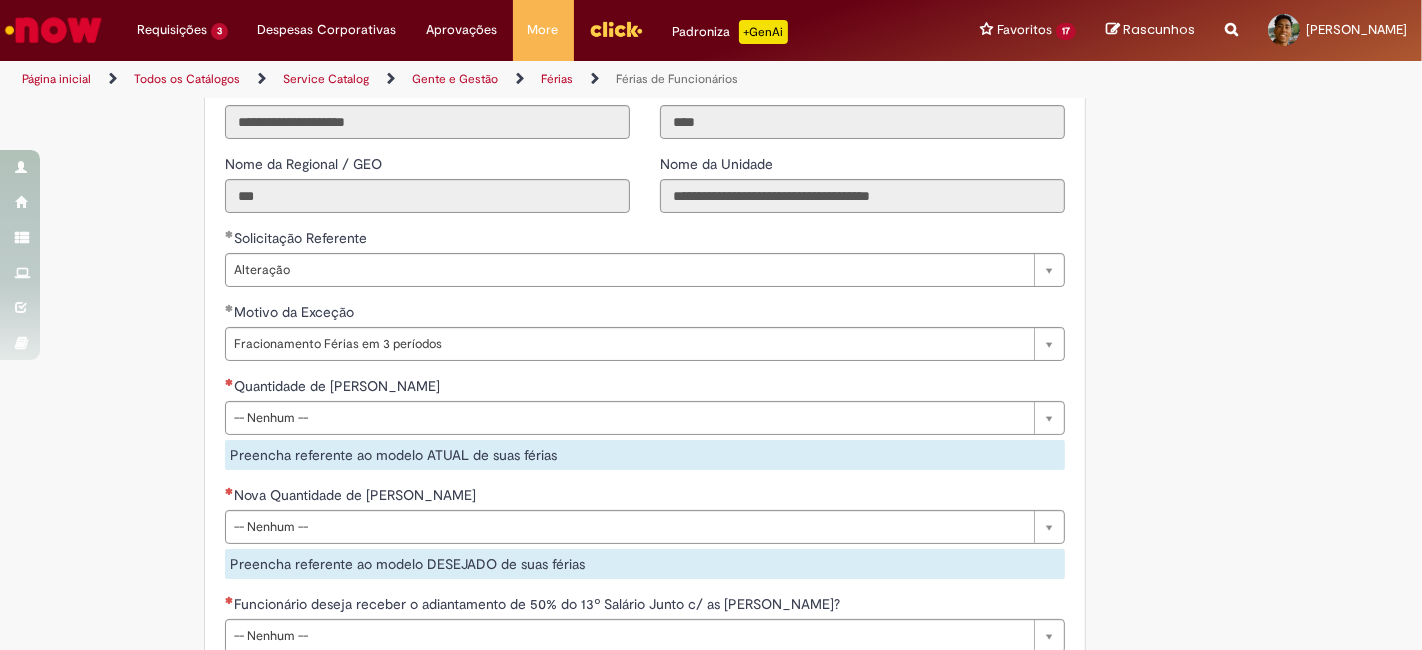 click on "Adicionar a Favoritos
Férias de Funcionários
Oferta destinada para esclarecimento de dúvidas e inclusões/exceções/cancelamentos de férias por exceções.
Utilize esta oferta:
Para ajustar, cancelar ou incluir férias com menos de 35 dias para o início;
Para fracionar suas férias em 03 períodos (se elegível);
Caso Click apresente alguma instabilidade no serviço de Férias que, mesmo após você abrir um  incidente  (e tiver evidência do número), não for corrigido por completo ou  em tempo de ajustar no próprio sistema;
> Para incluir, alterar ou cancelar Férias dentro do prazo de 35 dias de antecedência, é só acessar  Portal Click  > Você > Férias; > Para acessar a Diretriz de Férias, basta  clicar aqui
> Ficou com dúvidas sobre Férias via Termo? É só acessar a   FAQ – Fluxo de alteração de férias por exceção no Click  ou abrir chamado na oferta  ." at bounding box center [613, 205] 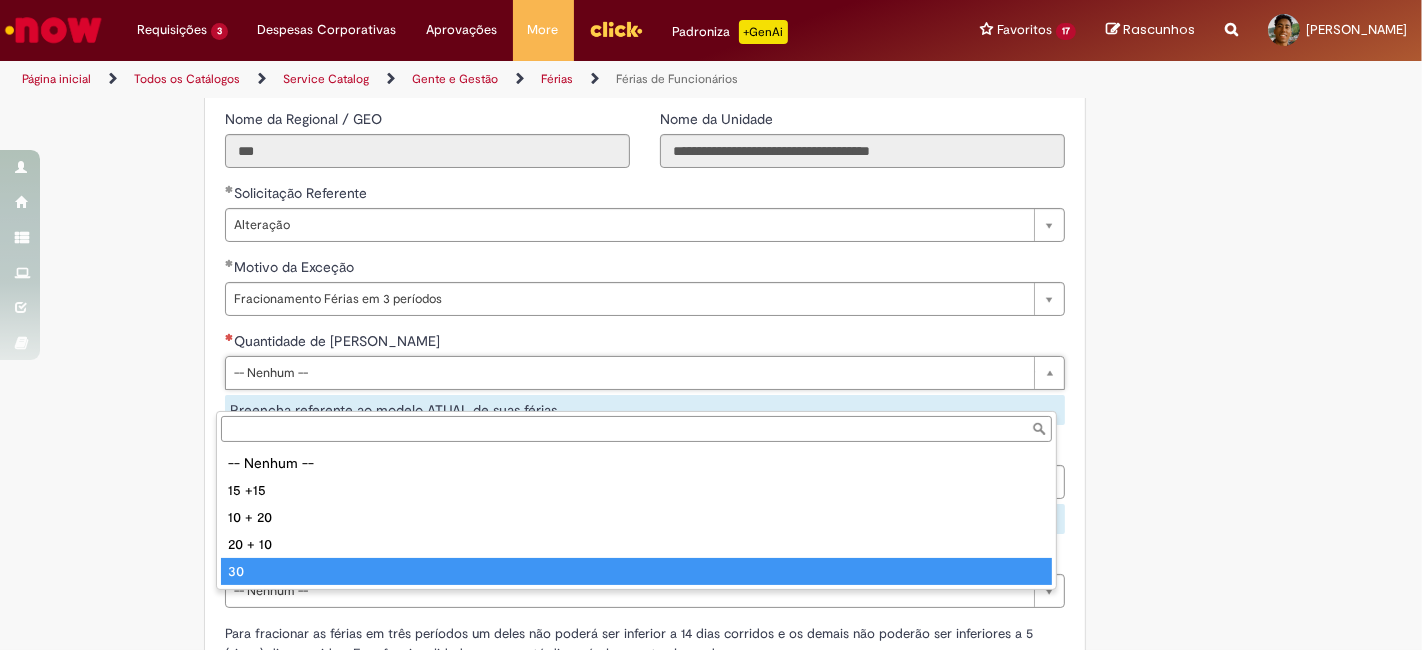 type on "**" 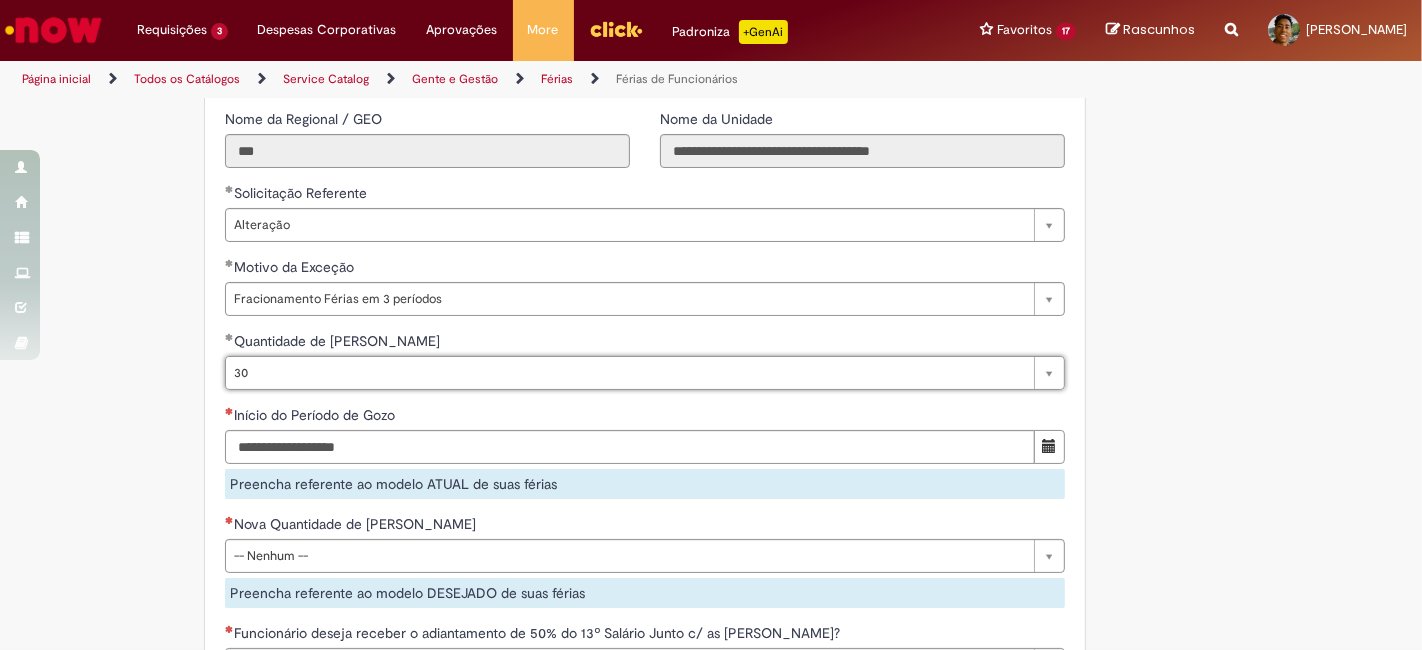 click on "Adicionar a Favoritos
Férias de Funcionários
Oferta destinada para esclarecimento de dúvidas e inclusões/exceções/cancelamentos de férias por exceções.
Utilize esta oferta:
Para ajustar, cancelar ou incluir férias com menos de 35 dias para o início;
Para fracionar suas férias em 03 períodos (se elegível);
Caso Click apresente alguma instabilidade no serviço de Férias que, mesmo após você abrir um  incidente  (e tiver evidência do número), não for corrigido por completo ou  em tempo de ajustar no próprio sistema;
> Para incluir, alterar ou cancelar Férias dentro do prazo de 35 dias de antecedência, é só acessar  Portal Click  > Você > Férias; > Para acessar a Diretriz de Férias, basta  clicar aqui
> Ficou com dúvidas sobre Férias via Termo? É só acessar a   FAQ – Fluxo de alteração de férias por exceção no Click  ou abrir chamado na oferta  ." at bounding box center [613, 197] 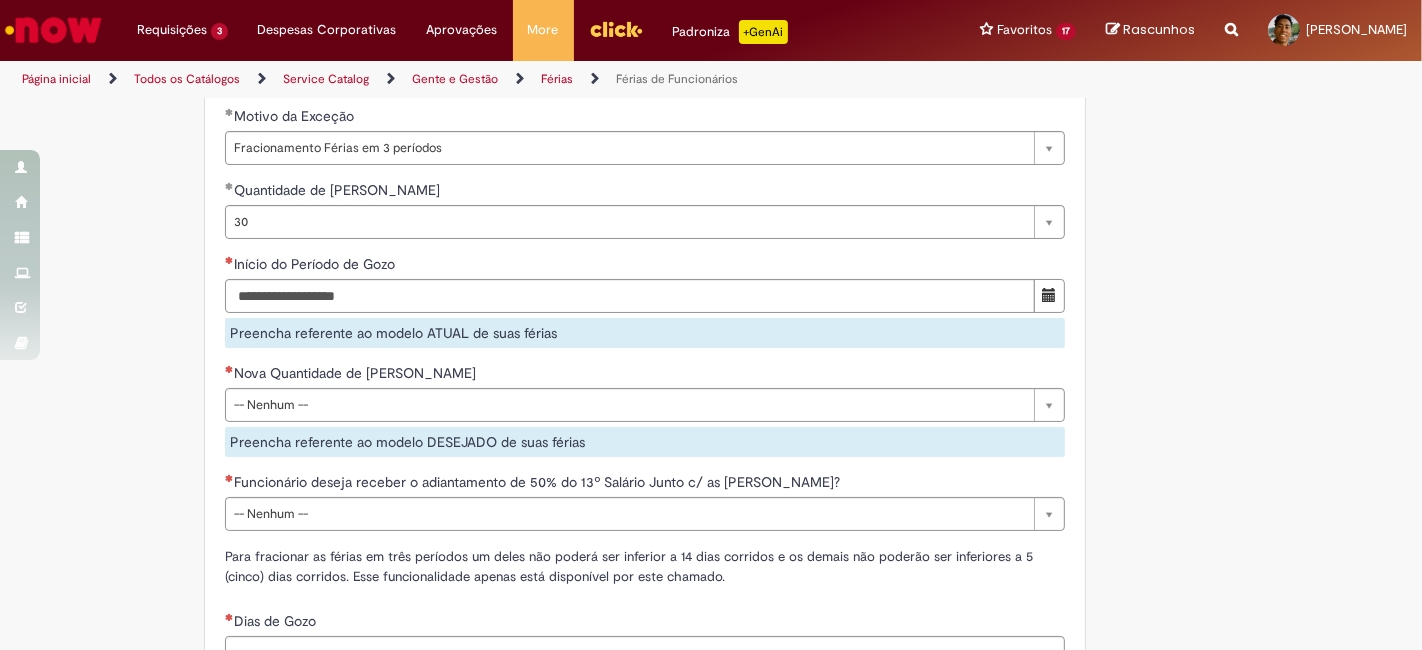 scroll, scrollTop: 1768, scrollLeft: 0, axis: vertical 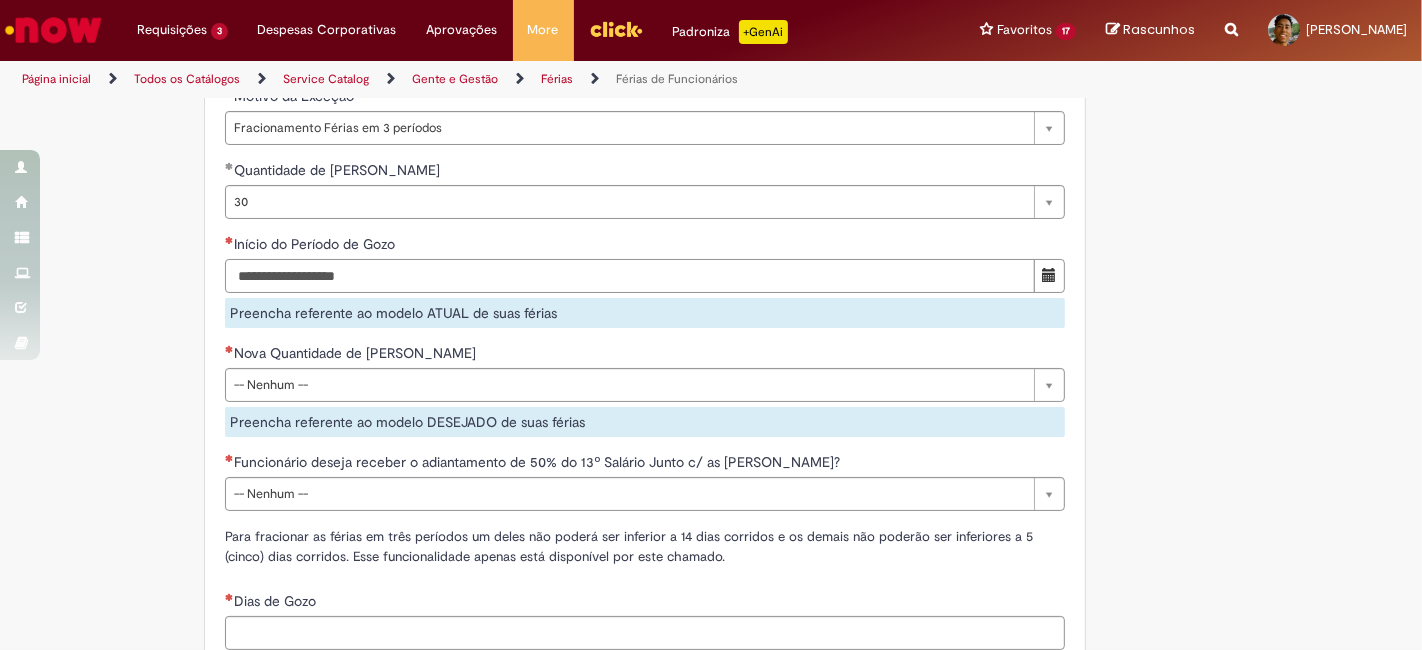click on "Início do Período de Gozo" at bounding box center [630, 276] 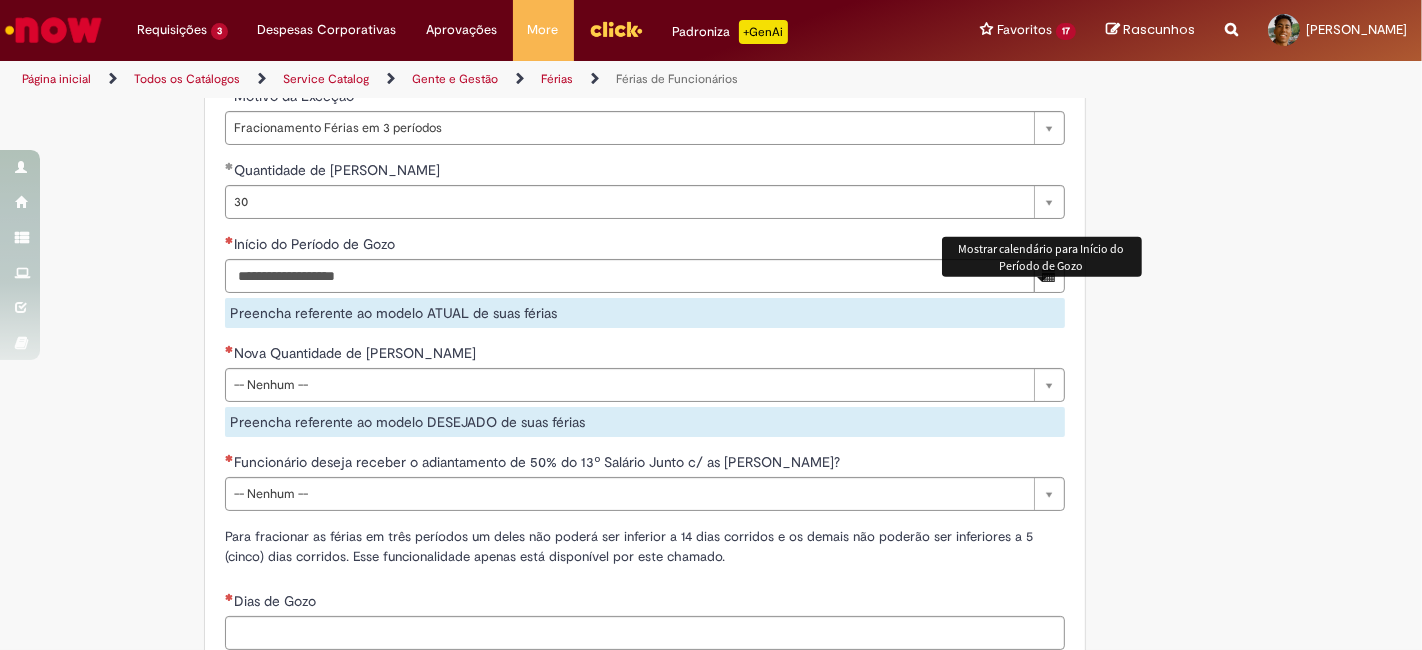 click at bounding box center (1049, 275) 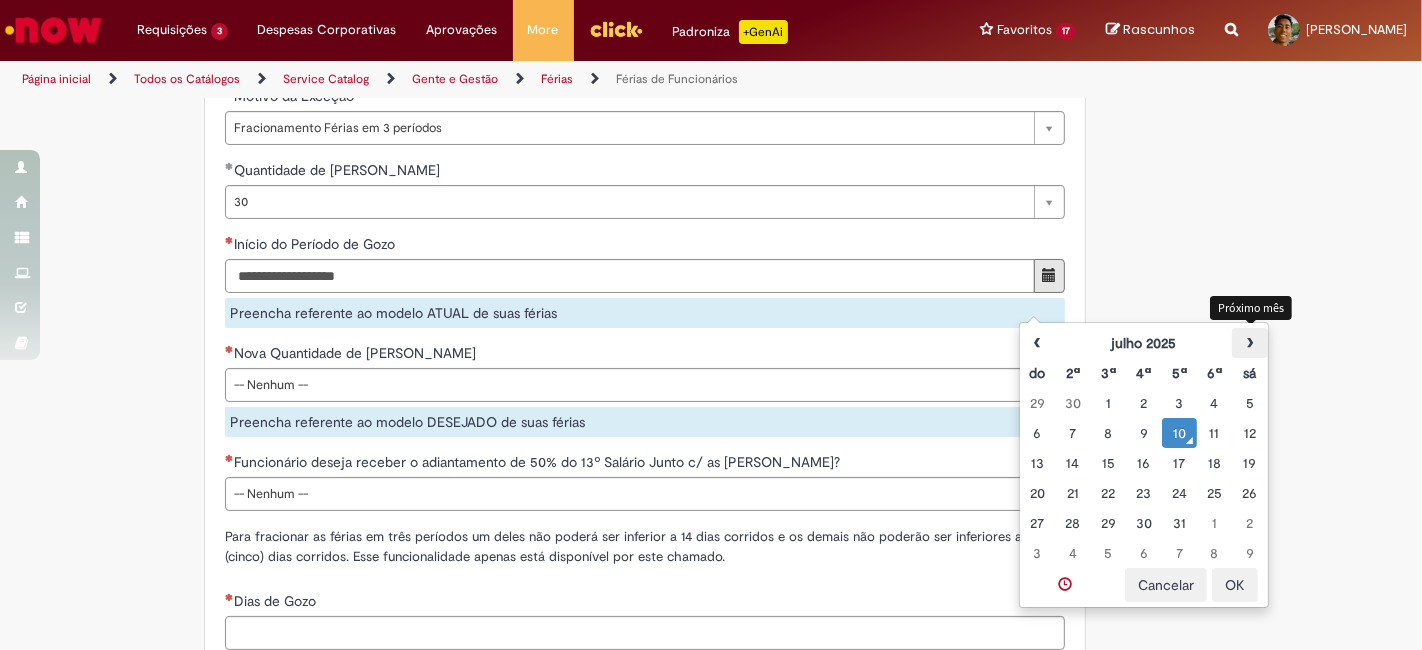 click on "›" at bounding box center [1249, 343] 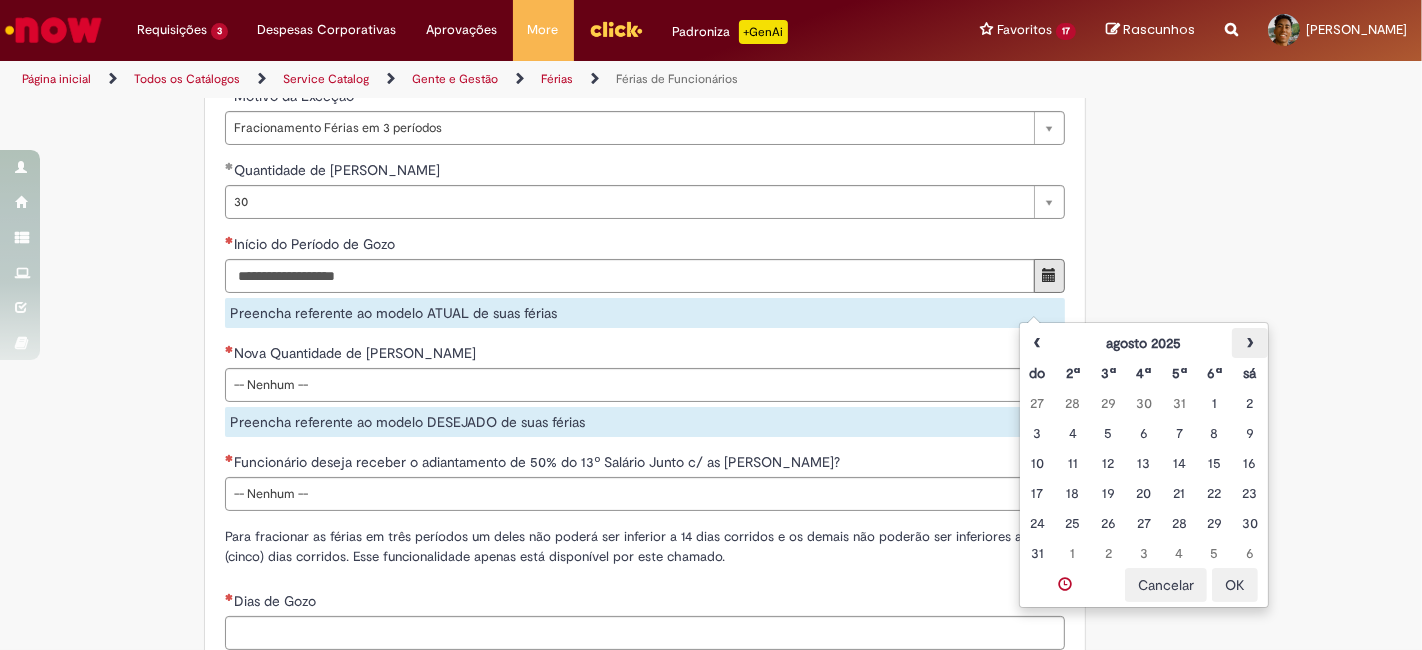click on "›" at bounding box center [1249, 343] 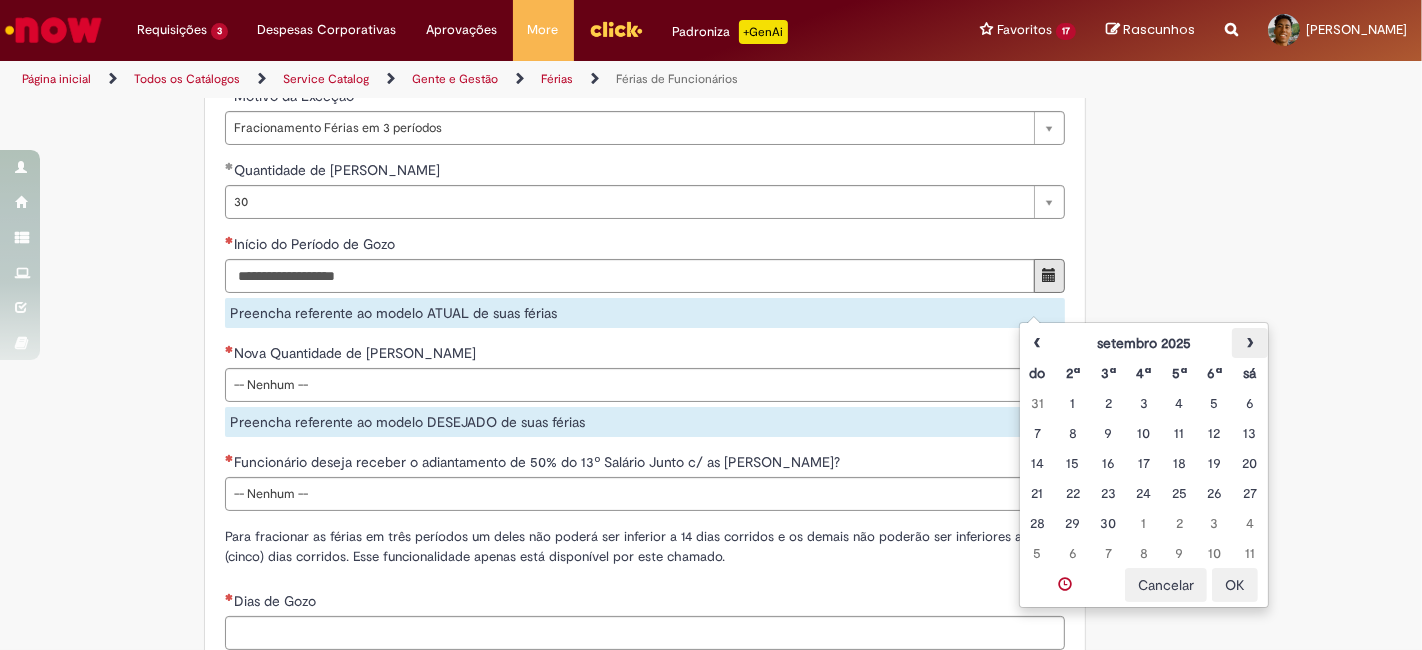 click on "›" at bounding box center [1249, 343] 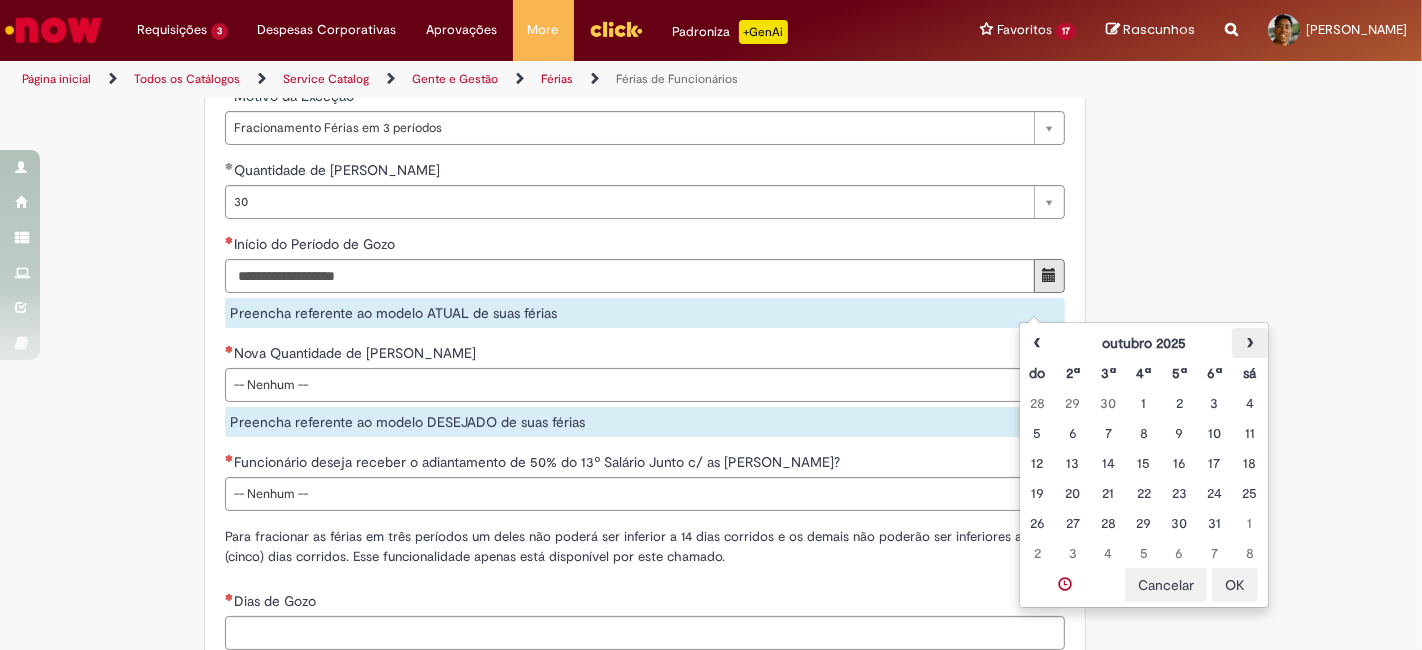 click on "›" at bounding box center [1249, 343] 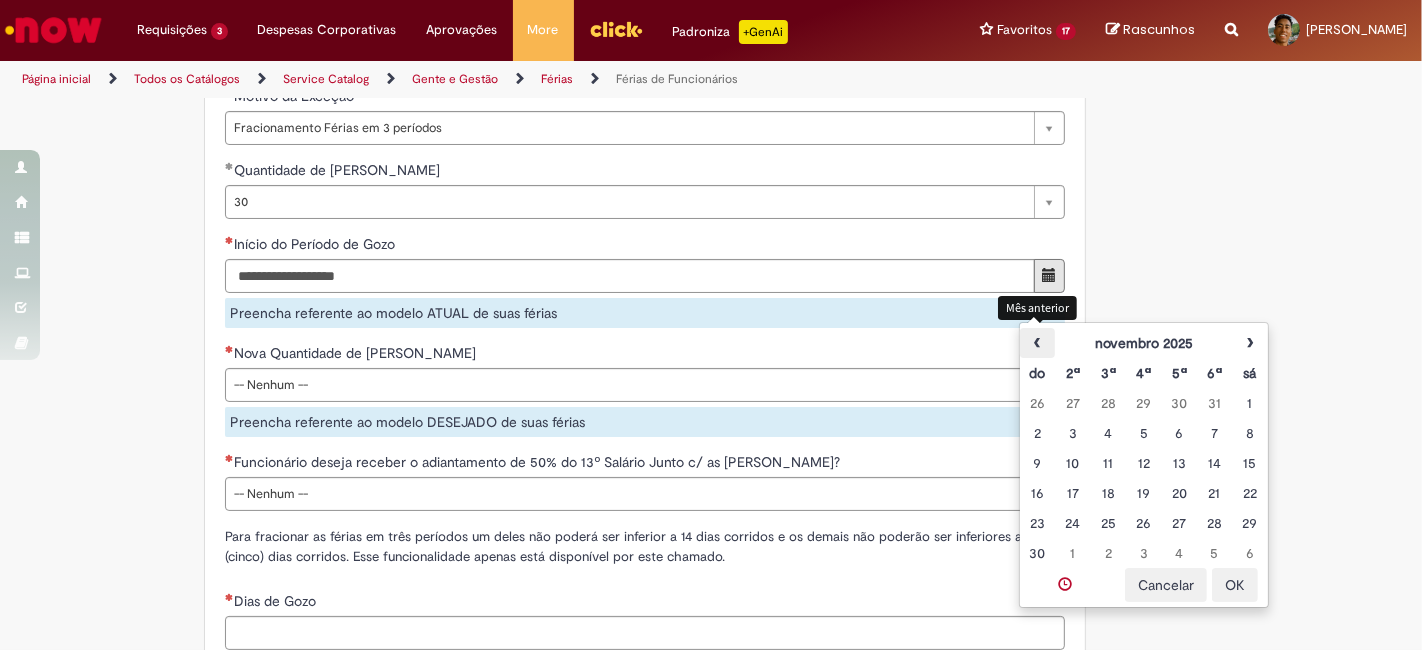 click on "‹" at bounding box center [1037, 343] 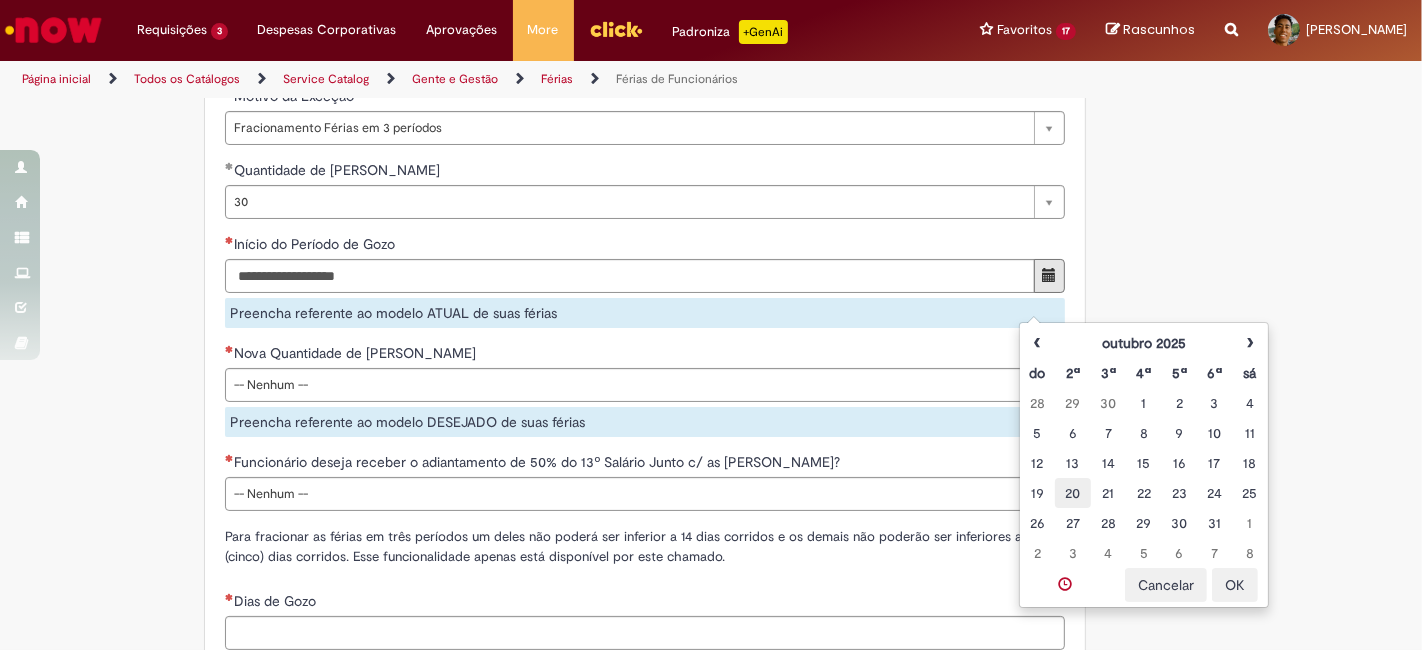 click on "20" at bounding box center [1072, 493] 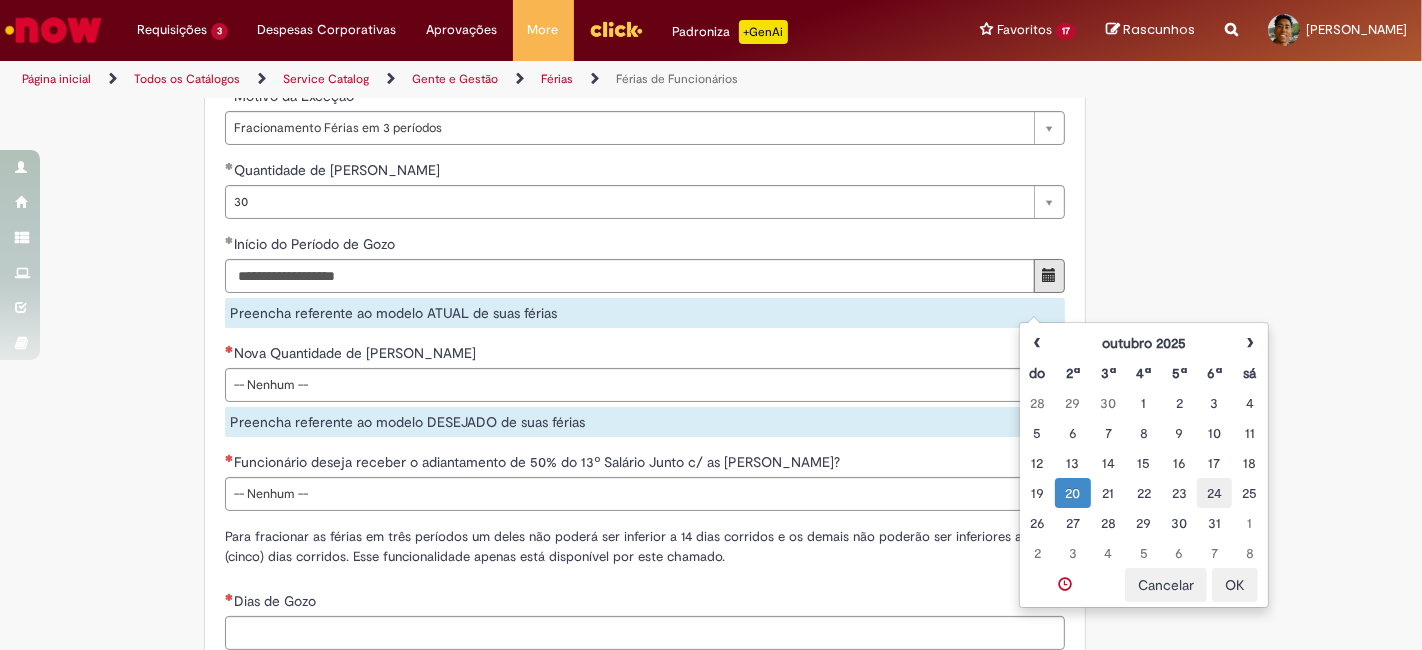 click on "24" at bounding box center [1214, 493] 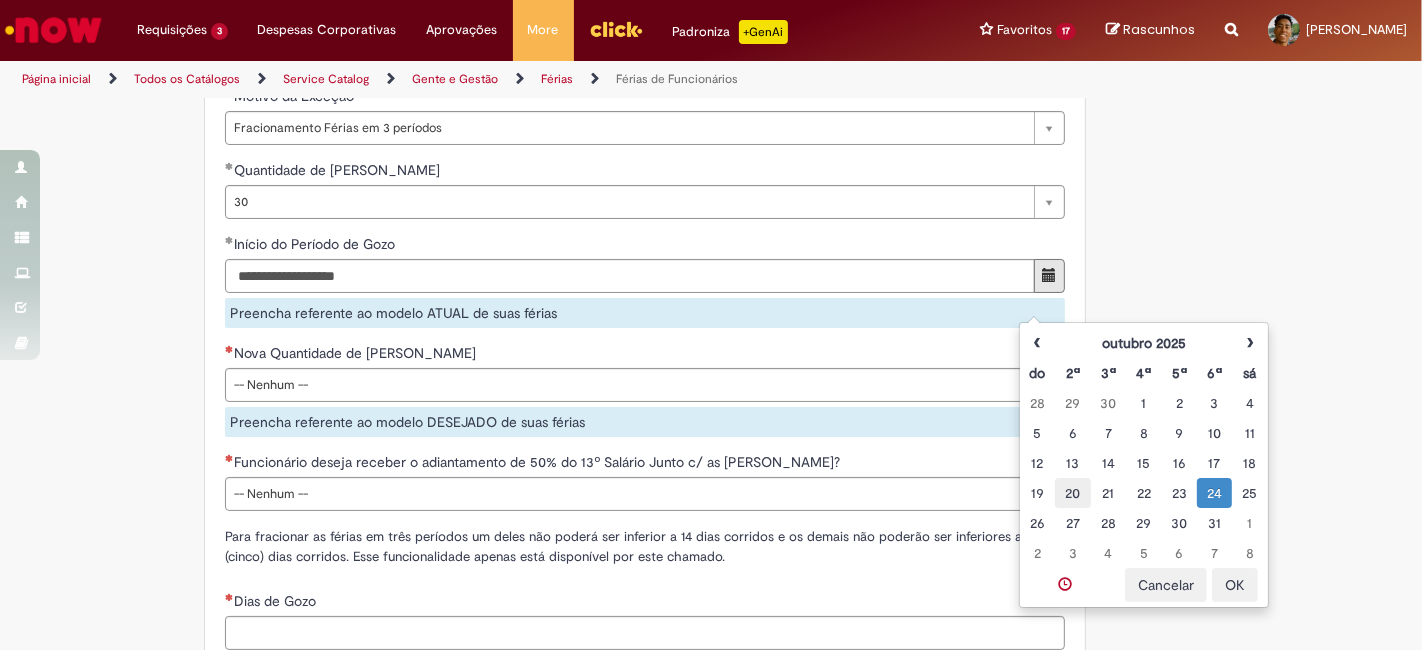 click on "20" at bounding box center [1072, 493] 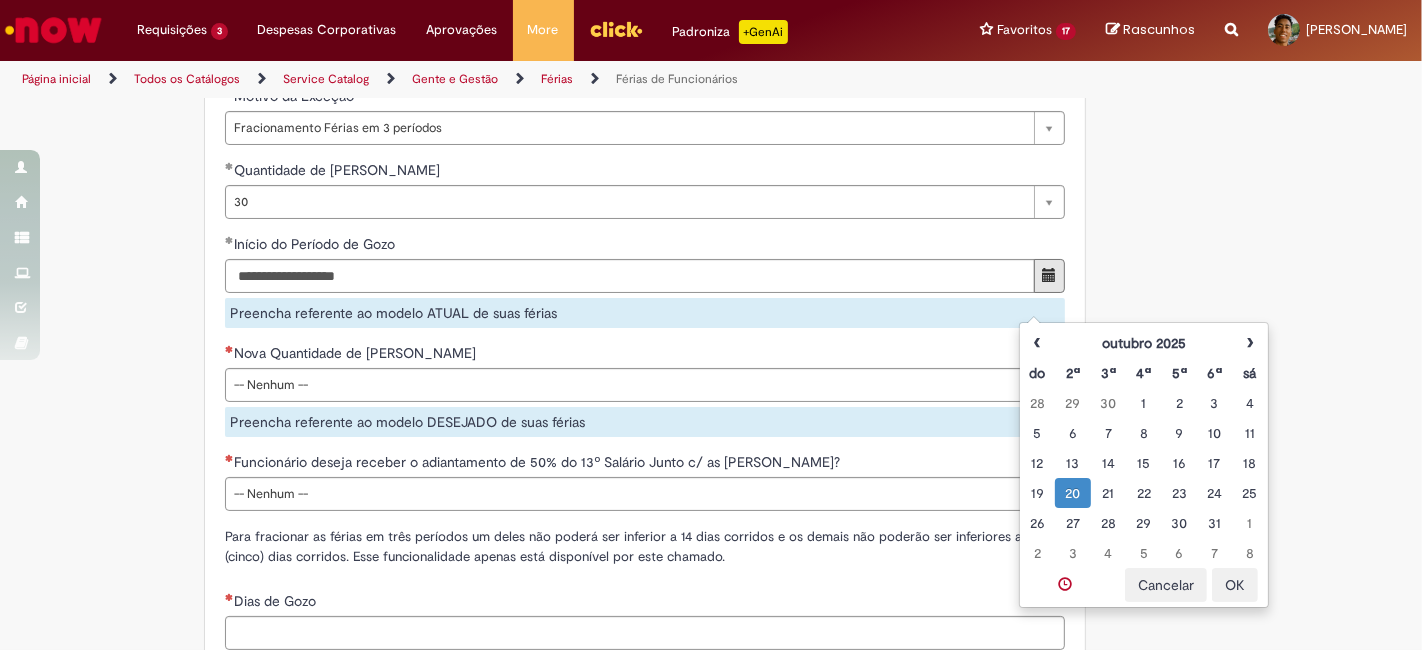 click on "OK" at bounding box center [1235, 585] 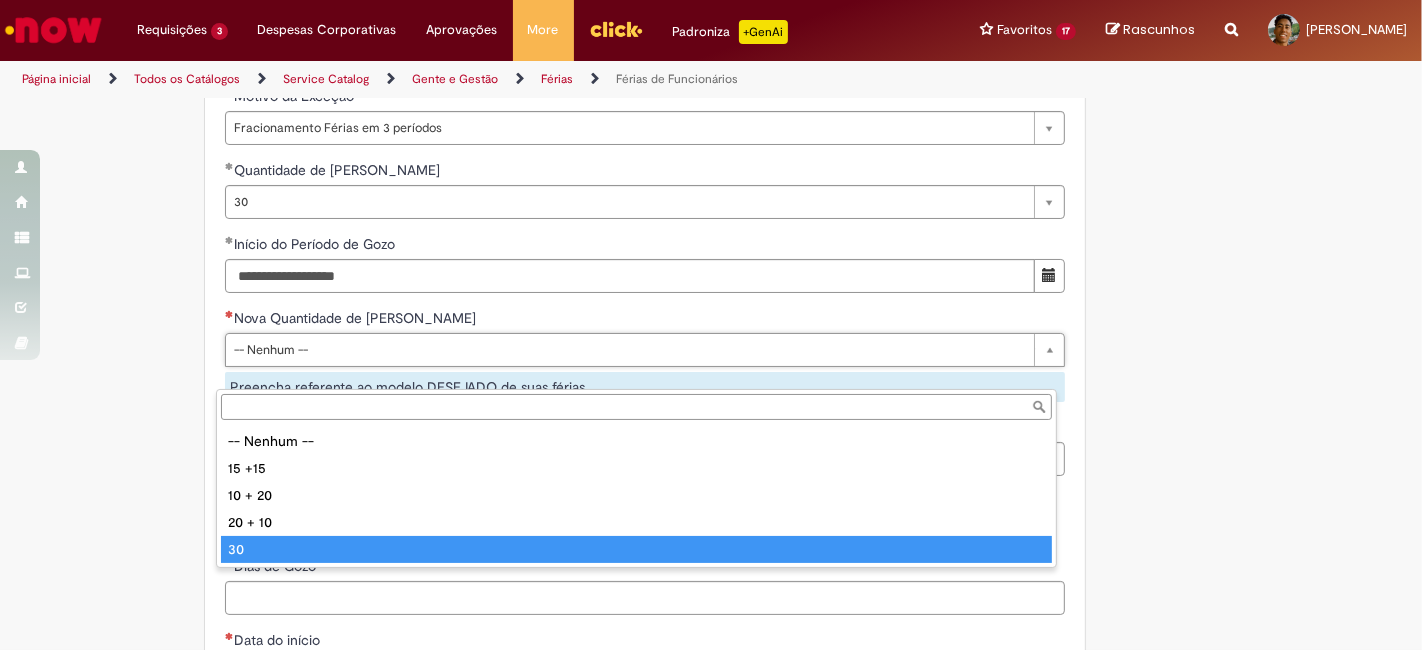 type on "**" 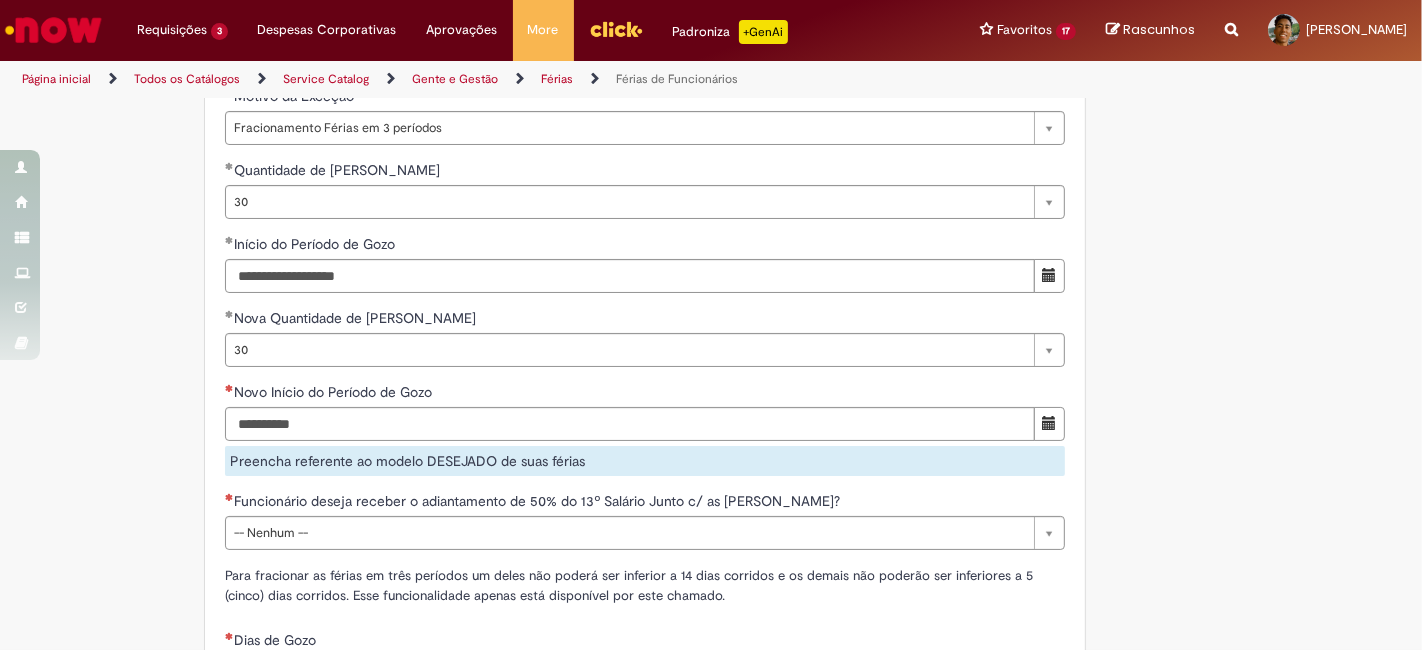 click on "Adicionar a Favoritos
Férias de Funcionários
Oferta destinada para esclarecimento de dúvidas e inclusões/exceções/cancelamentos de férias por exceções.
Utilize esta oferta:
Para ajustar, cancelar ou incluir férias com menos de 35 dias para o início;
Para fracionar suas férias em 03 períodos (se elegível);
Caso Click apresente alguma instabilidade no serviço de Férias que, mesmo após você abrir um  incidente  (e tiver evidência do número), não for corrigido por completo ou  em tempo de ajustar no próprio sistema;
> Para incluir, alterar ou cancelar Férias dentro do prazo de 35 dias de antecedência, é só acessar  Portal Click  > Você > Férias; > Para acessar a Diretriz de Férias, basta  clicar aqui
> Ficou com dúvidas sobre Férias via Termo? É só acessar a   FAQ – Fluxo de alteração de férias por exceção no Click  ou abrir chamado na oferta  ." at bounding box center (613, 45) 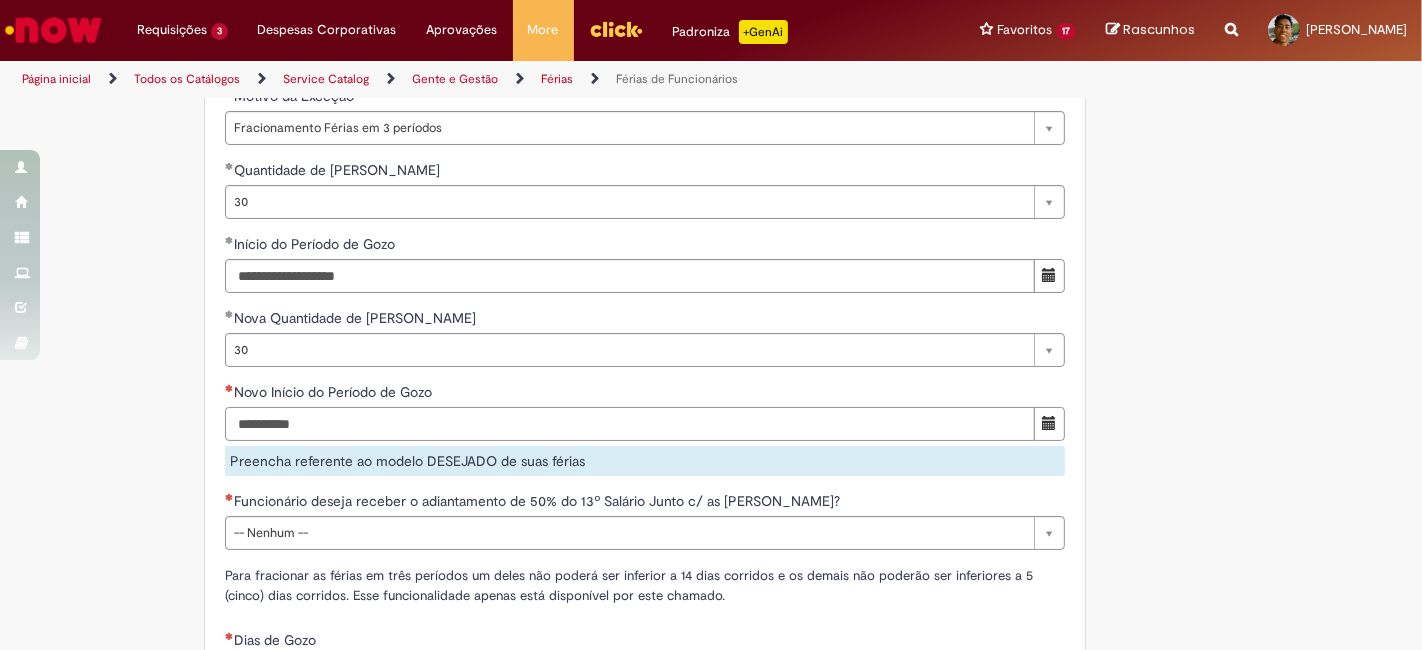 click on "Novo Início do Período de Gozo" at bounding box center (630, 424) 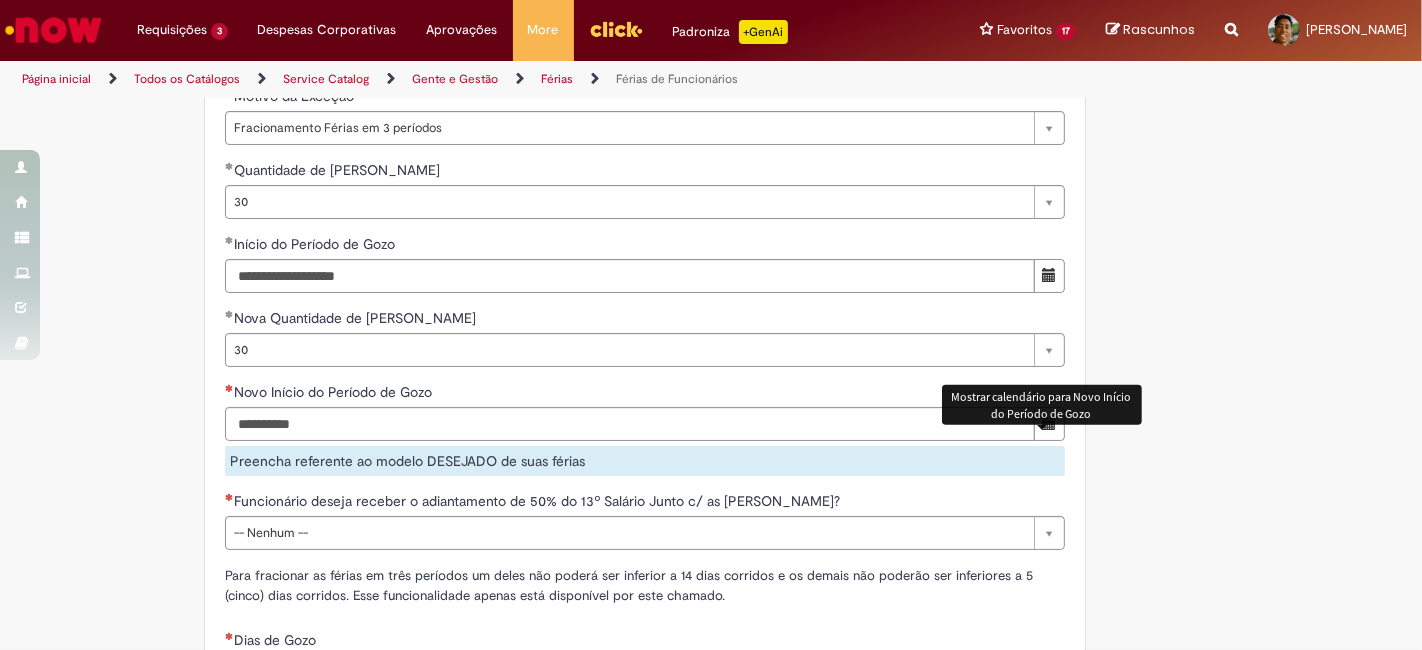 click at bounding box center (1049, 423) 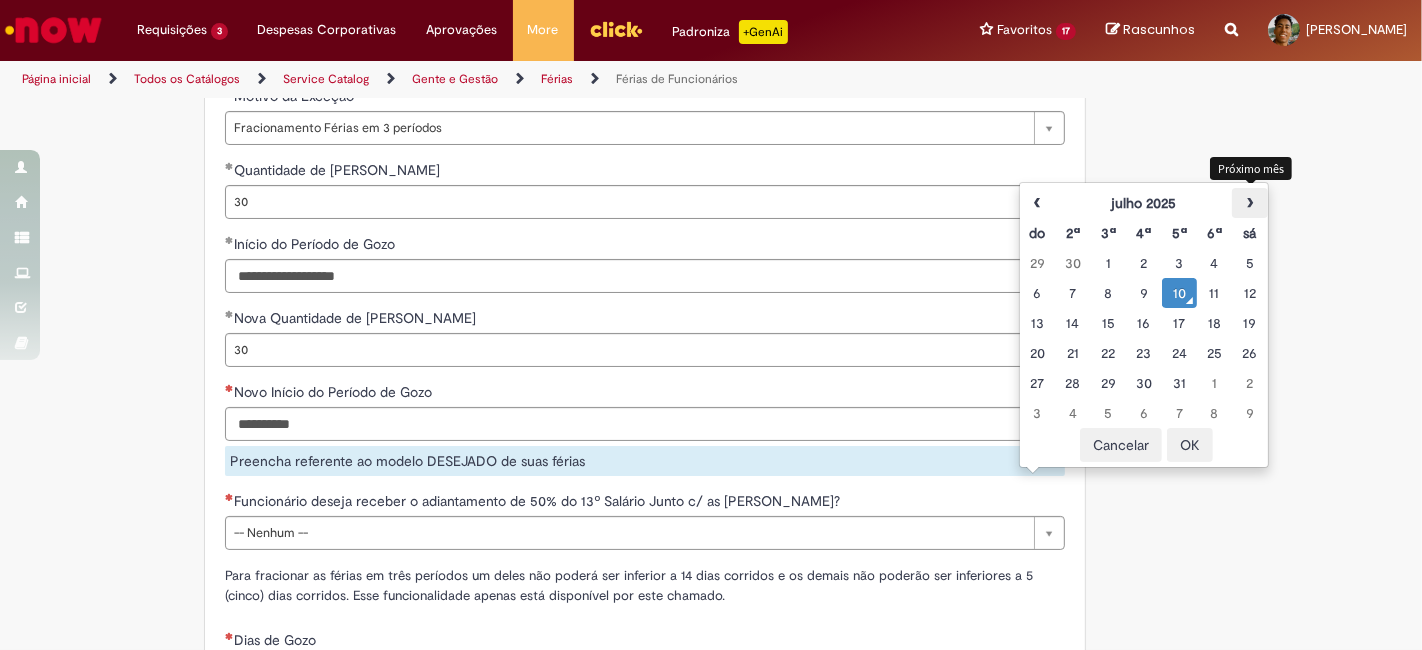 click on "›" at bounding box center (1249, 203) 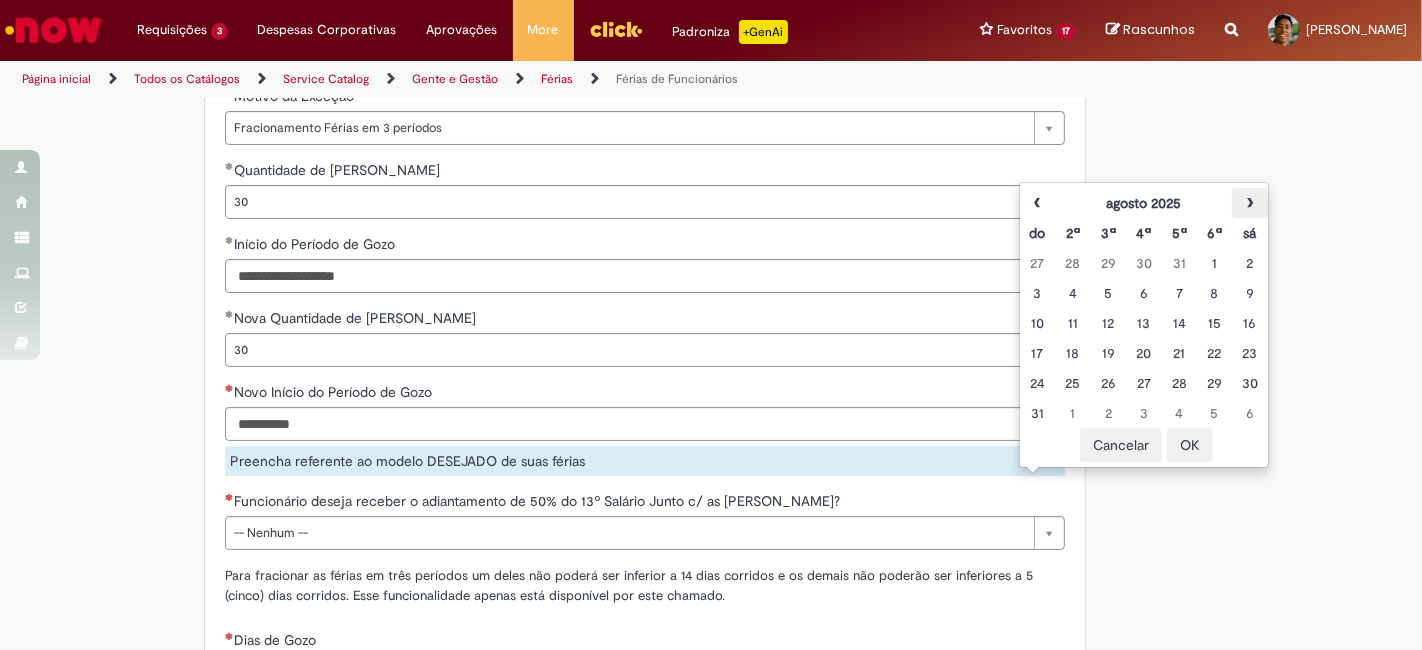 click on "›" at bounding box center (1249, 203) 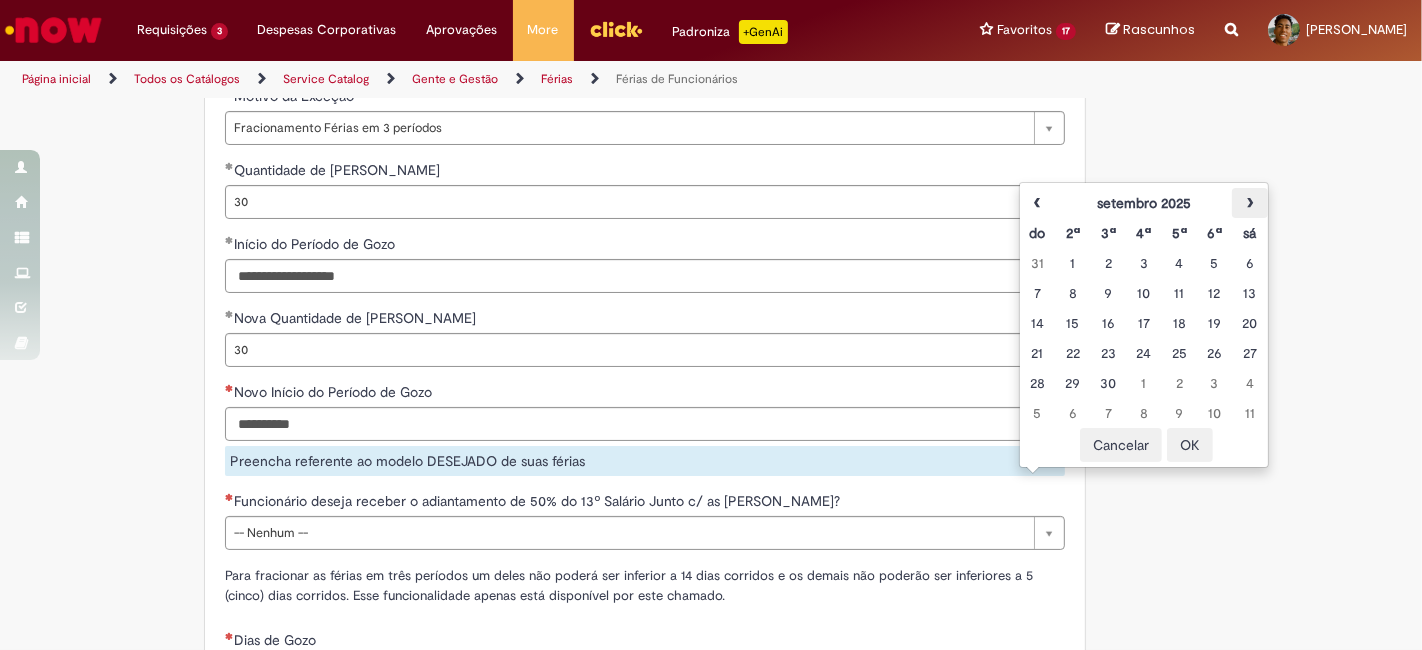 click on "›" at bounding box center [1249, 203] 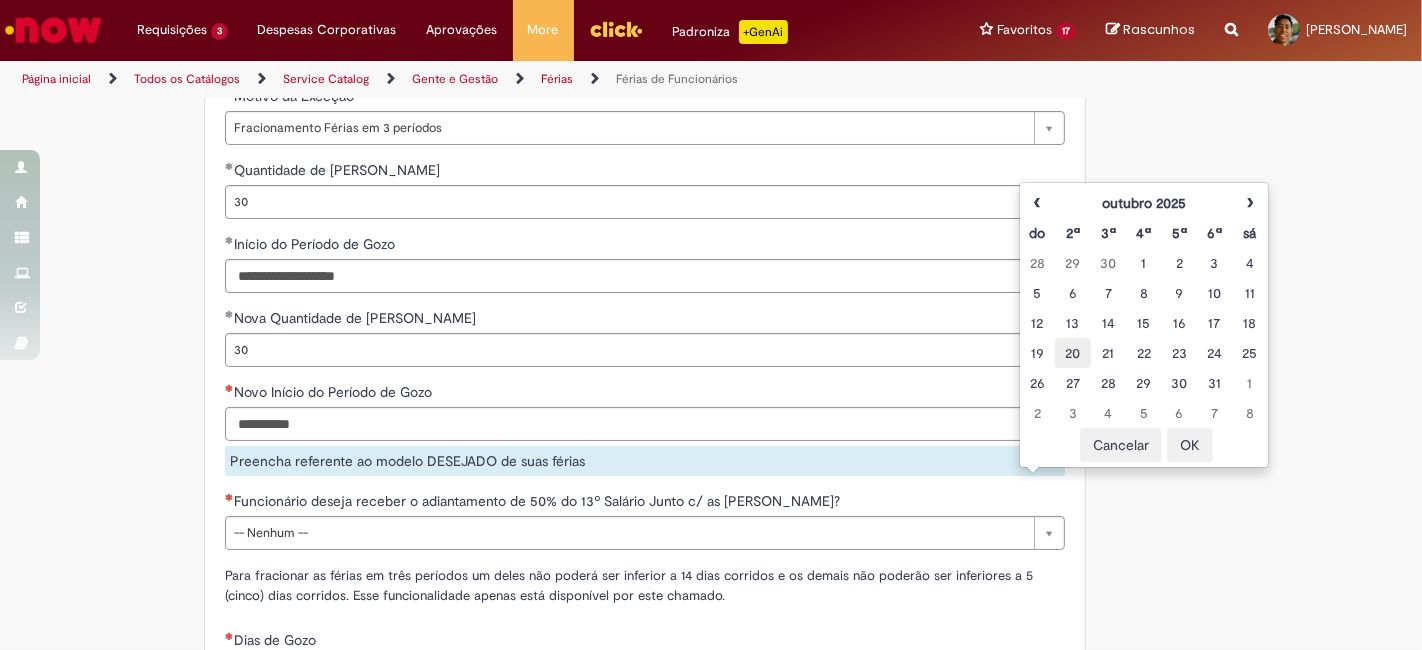 click on "20" at bounding box center [1072, 353] 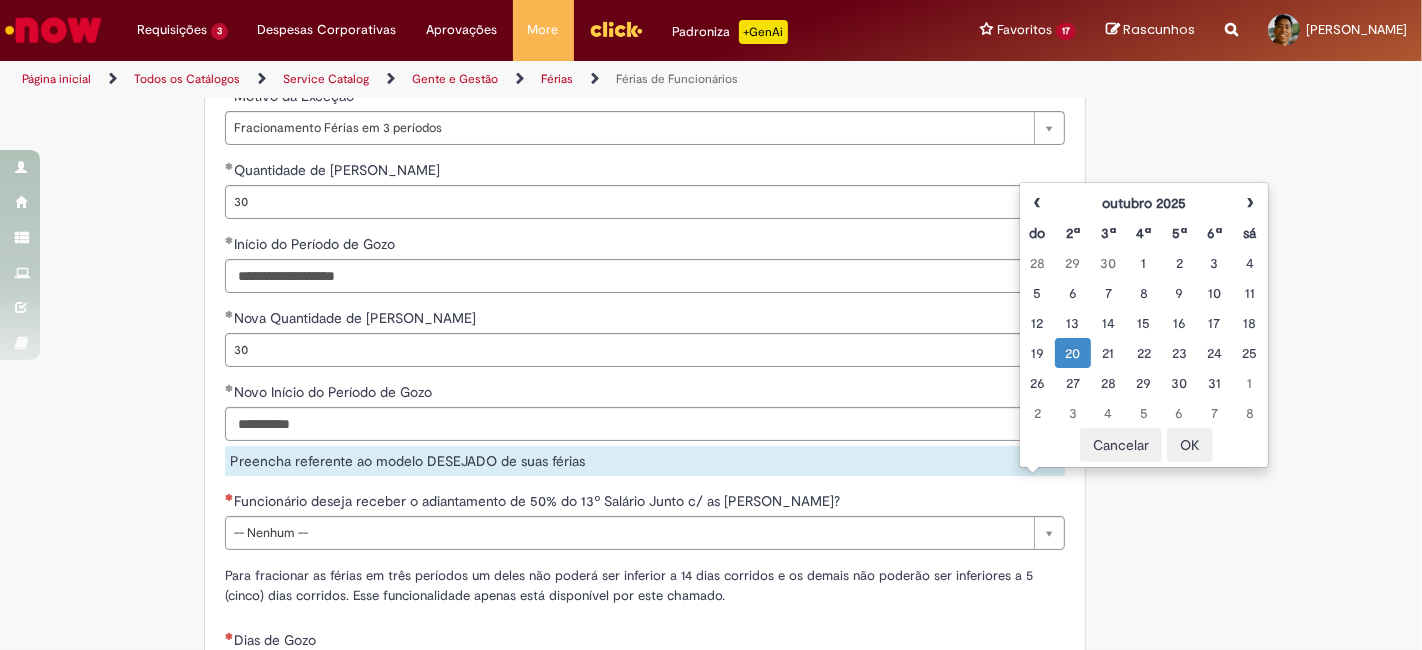click on "OK" at bounding box center [1190, 445] 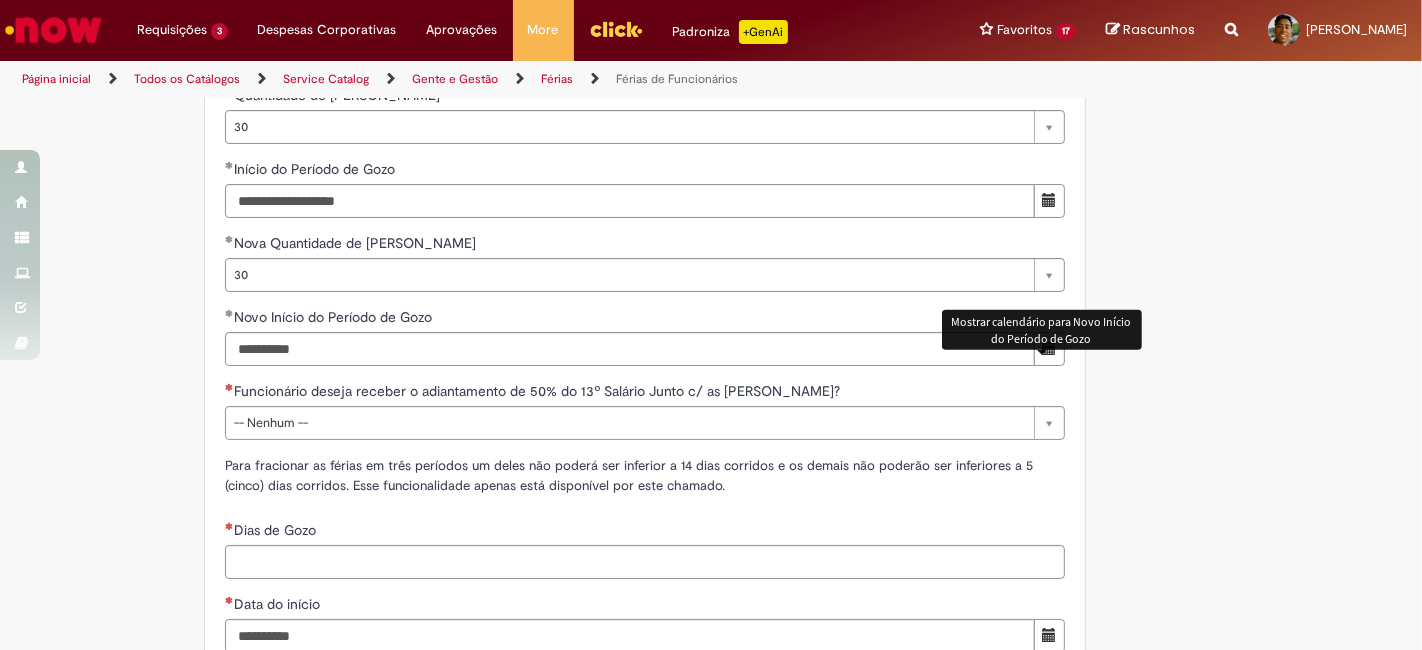 scroll, scrollTop: 1882, scrollLeft: 0, axis: vertical 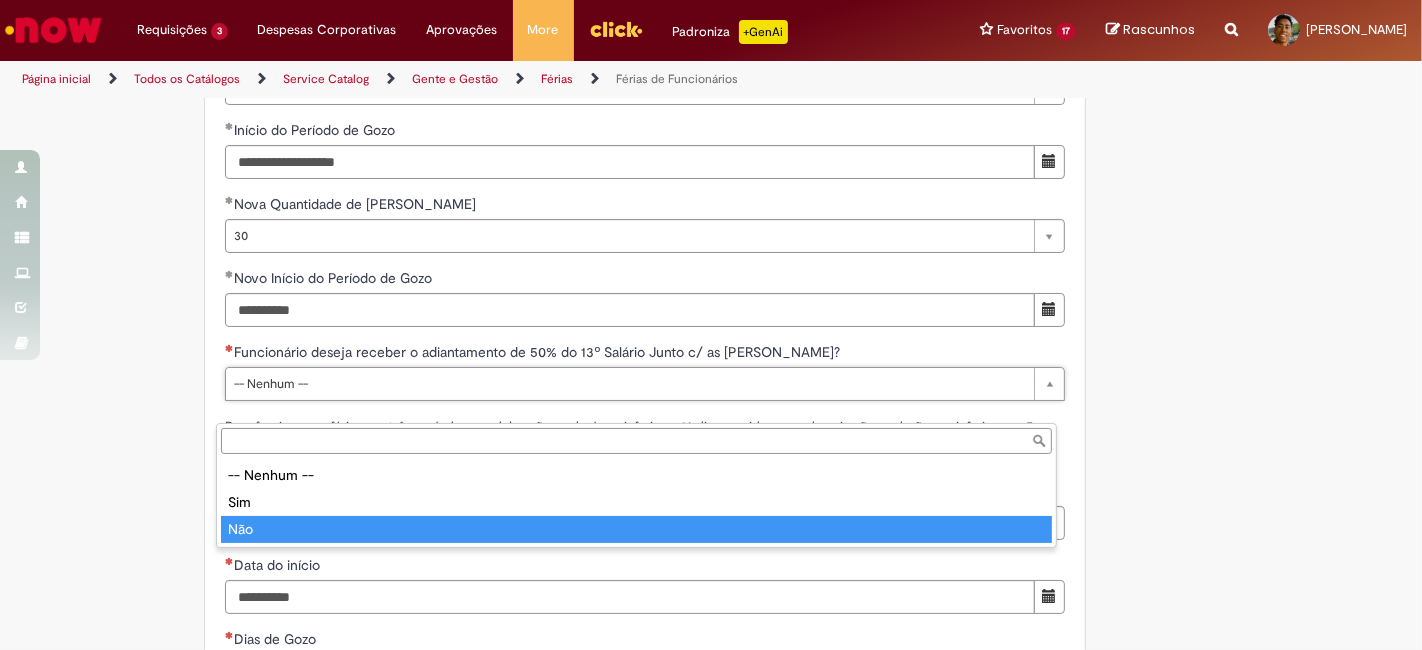 type on "***" 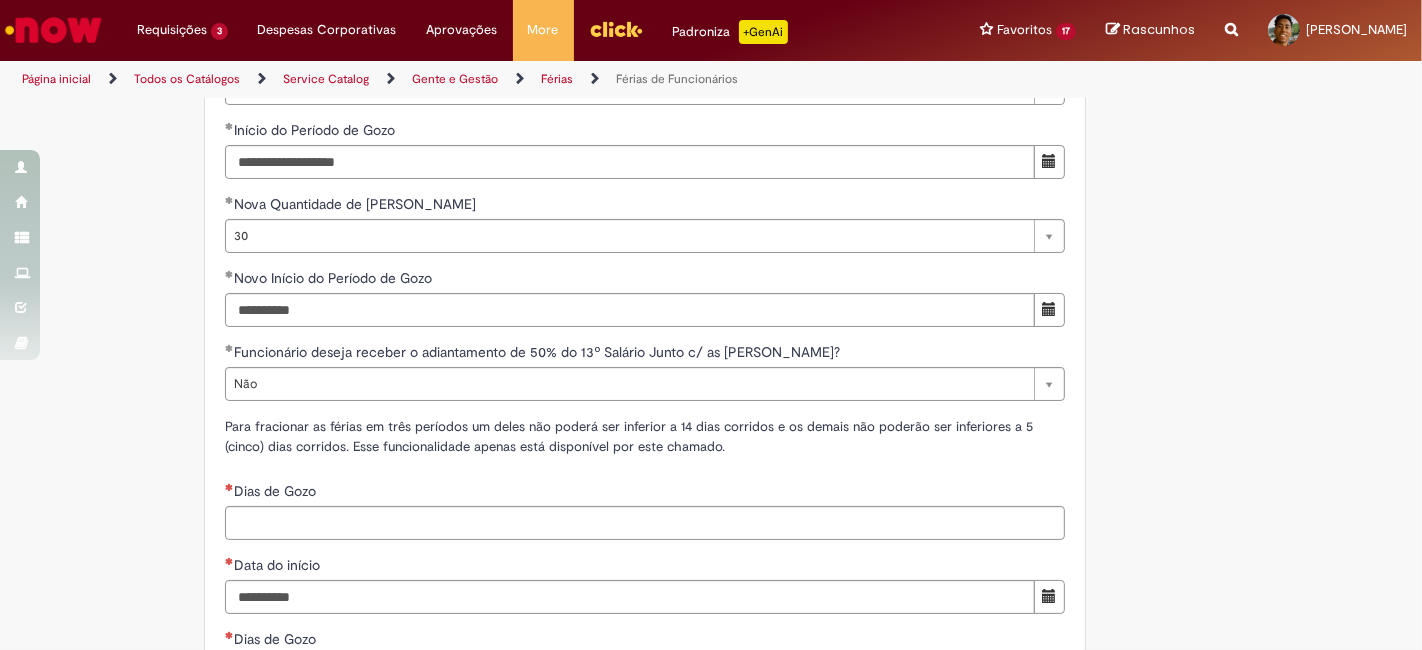 click on "Adicionar a Favoritos
Férias de Funcionários
Oferta destinada para esclarecimento de dúvidas e inclusões/exceções/cancelamentos de férias por exceções.
Utilize esta oferta:
Para ajustar, cancelar ou incluir férias com menos de 35 dias para o início;
Para fracionar suas férias em 03 períodos (se elegível);
Caso Click apresente alguma instabilidade no serviço de Férias que, mesmo após você abrir um  incidente  (e tiver evidência do número), não for corrigido por completo ou  em tempo de ajustar no próprio sistema;
> Para incluir, alterar ou cancelar Férias dentro do prazo de 35 dias de antecedência, é só acessar  Portal Click  > Você > Férias; > Para acessar a Diretriz de Férias, basta  clicar aqui
> Ficou com dúvidas sobre Férias via Termo? É só acessar a   FAQ – Fluxo de alteração de férias por exceção no Click  ou abrir chamado na oferta  ." at bounding box center (613, -86) 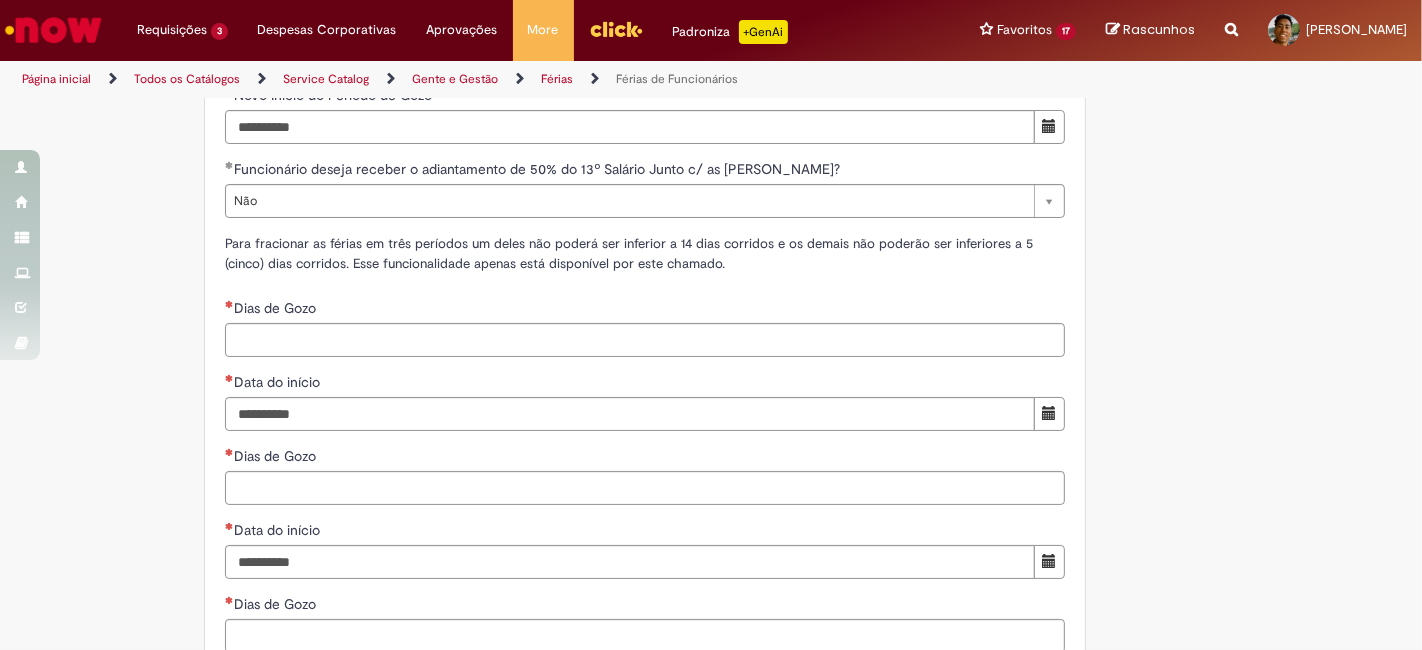 scroll, scrollTop: 2066, scrollLeft: 0, axis: vertical 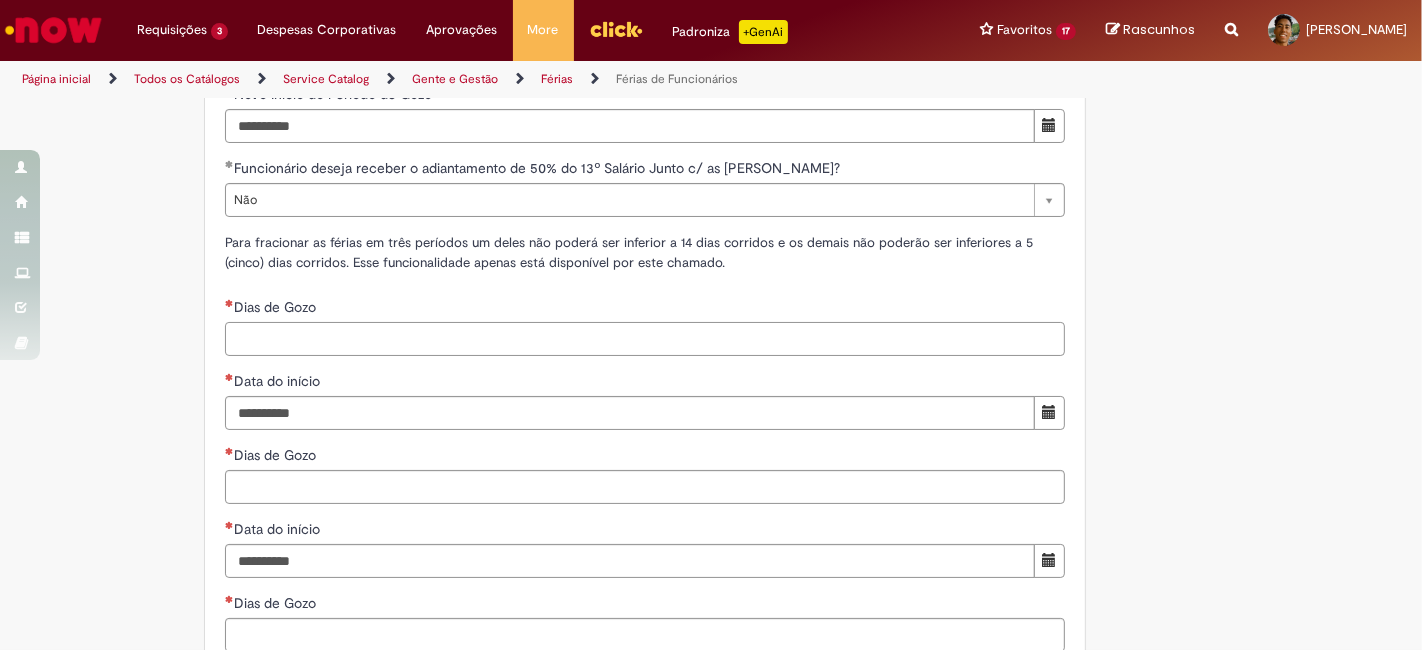 click on "Dias de Gozo" at bounding box center (645, 339) 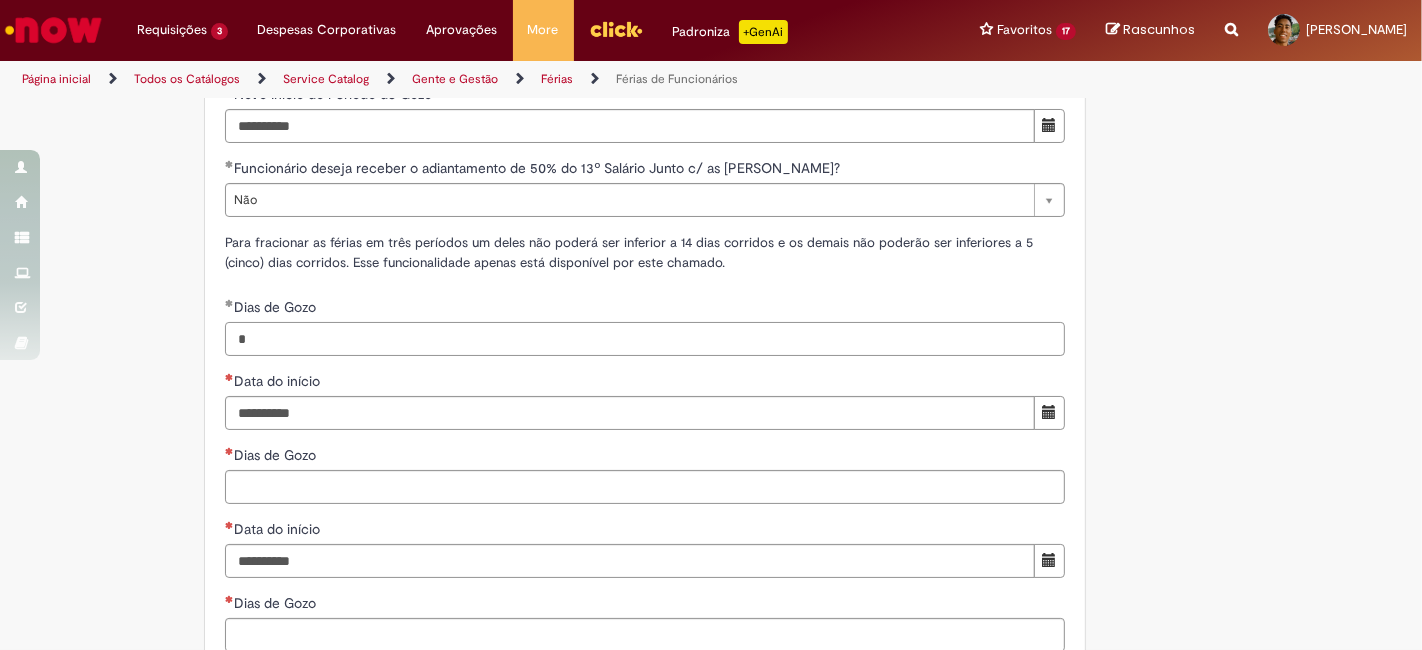 type on "*" 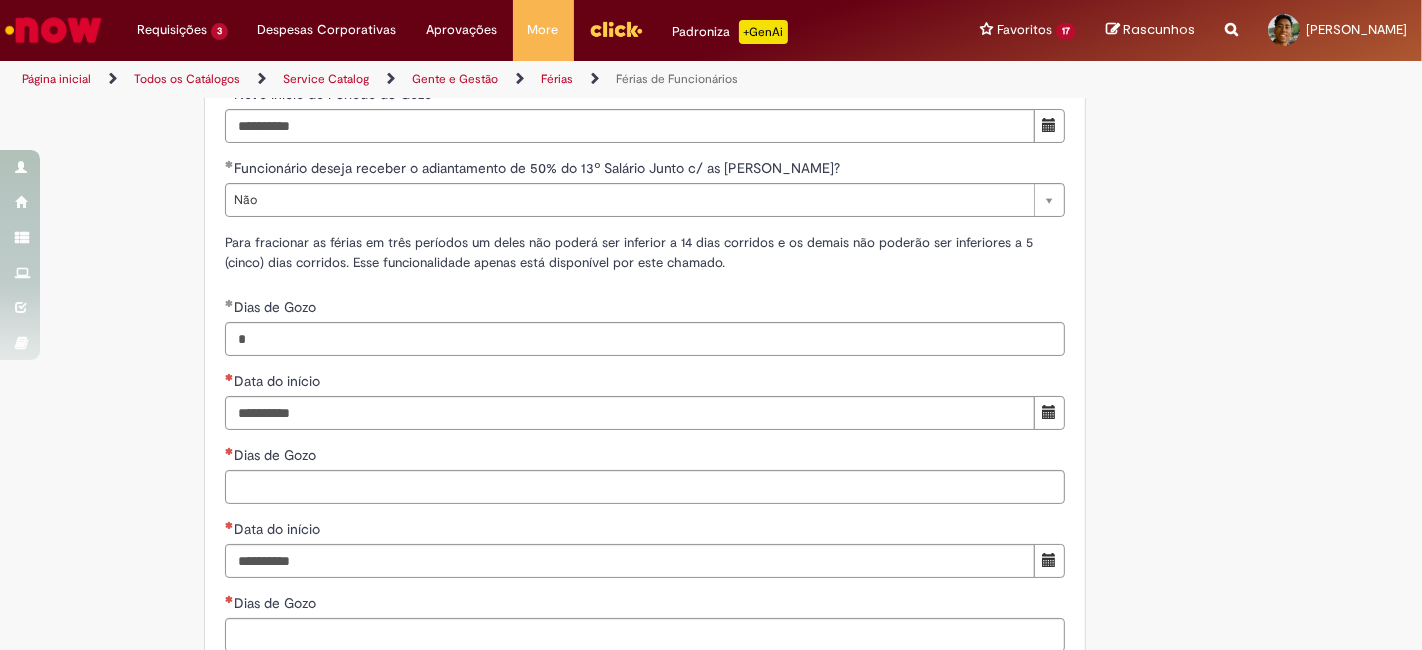 click on "Adicionar a Favoritos
Férias de Funcionários
Oferta destinada para esclarecimento de dúvidas e inclusões/exceções/cancelamentos de férias por exceções.
Utilize esta oferta:
Para ajustar, cancelar ou incluir férias com menos de 35 dias para o início;
Para fracionar suas férias em 03 períodos (se elegível);
Caso Click apresente alguma instabilidade no serviço de Férias que, mesmo após você abrir um  incidente  (e tiver evidência do número), não for corrigido por completo ou  em tempo de ajustar no próprio sistema;
> Para incluir, alterar ou cancelar Férias dentro do prazo de 35 dias de antecedência, é só acessar  Portal Click  > Você > Férias; > Para acessar a Diretriz de Férias, basta  clicar aqui
> Ficou com dúvidas sobre Férias via Termo? É só acessar a   FAQ – Fluxo de alteração de férias por exceção no Click  ou abrir chamado na oferta  ." at bounding box center (613, -270) 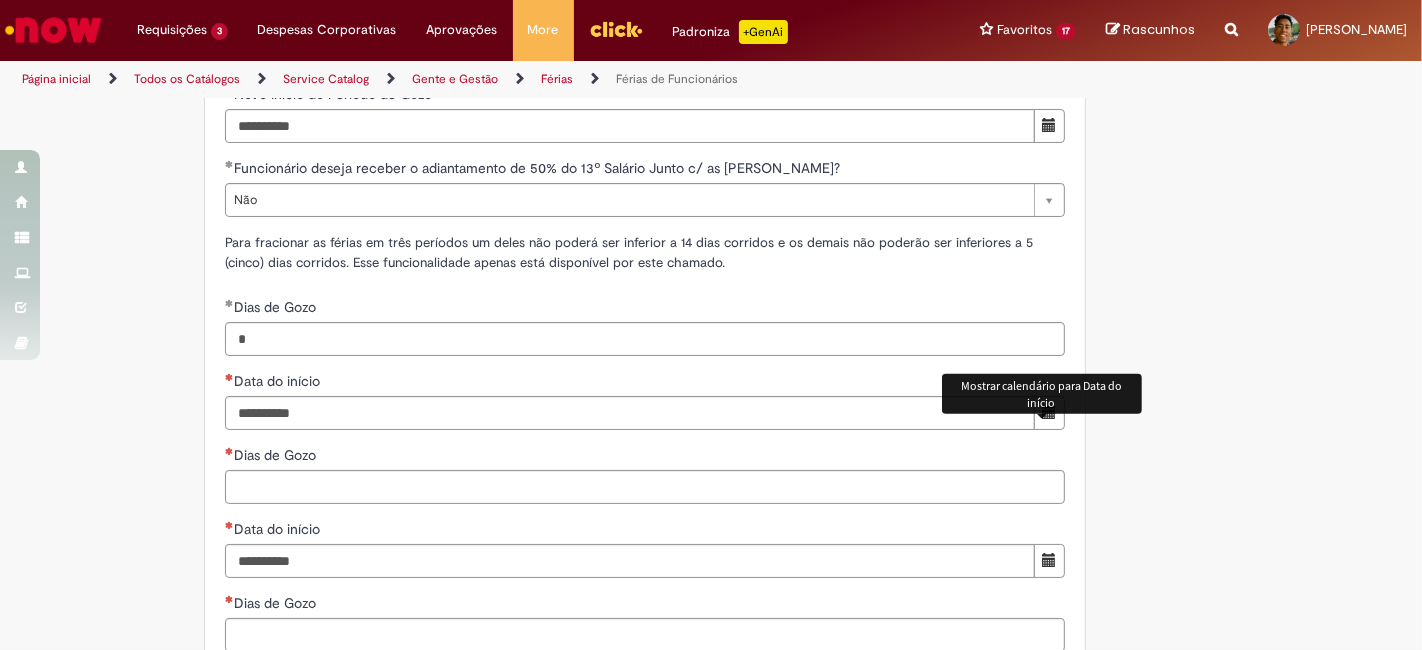 click at bounding box center (1049, 412) 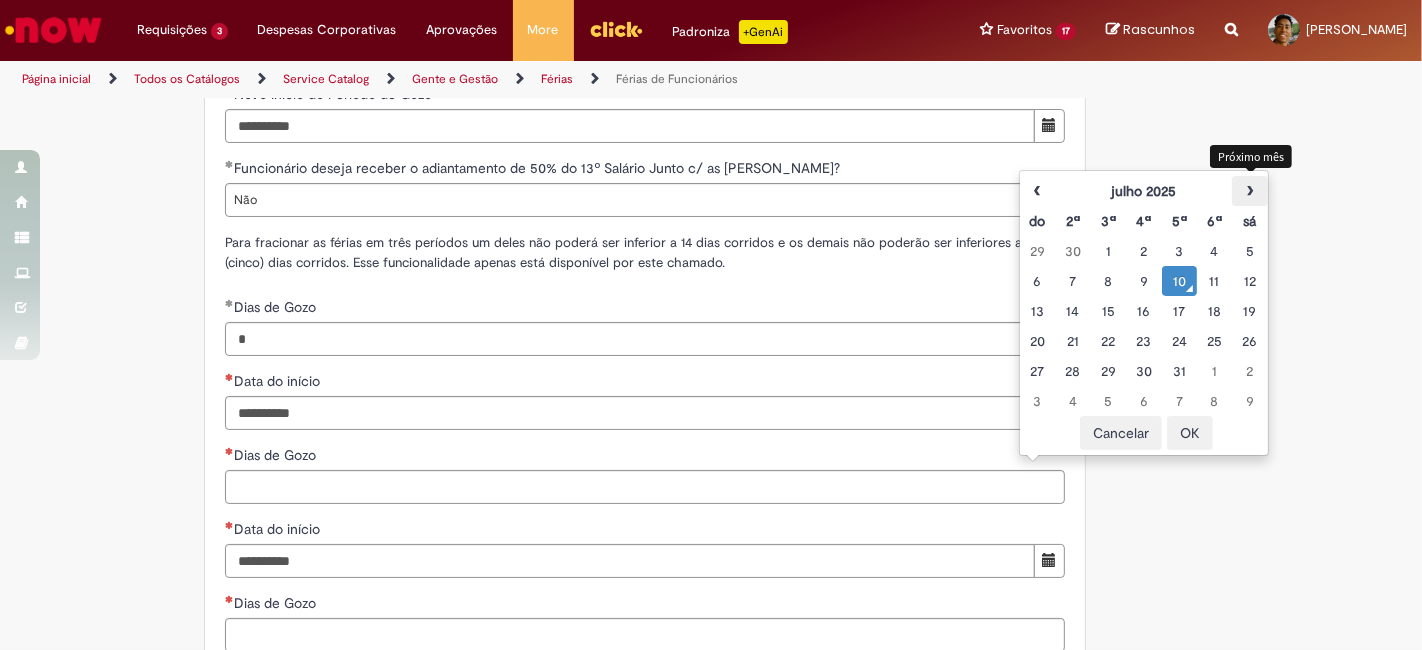 click on "›" at bounding box center [1249, 191] 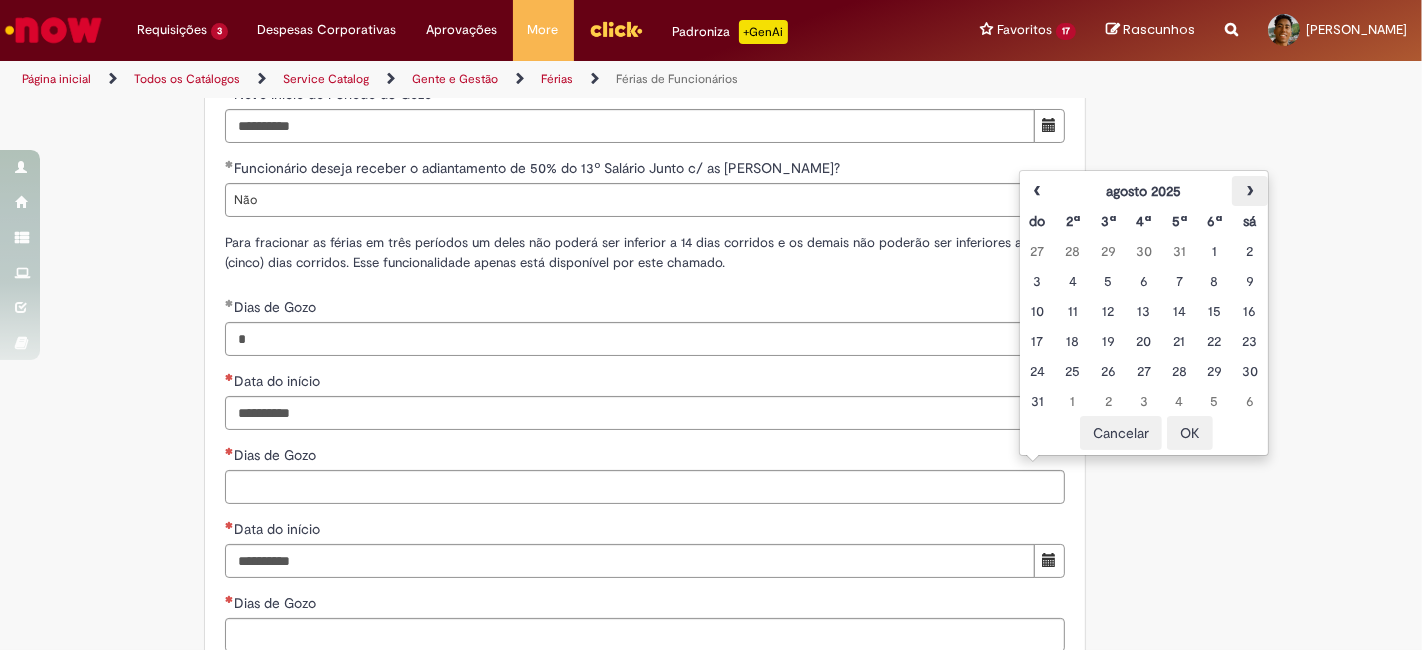 click on "›" at bounding box center [1249, 191] 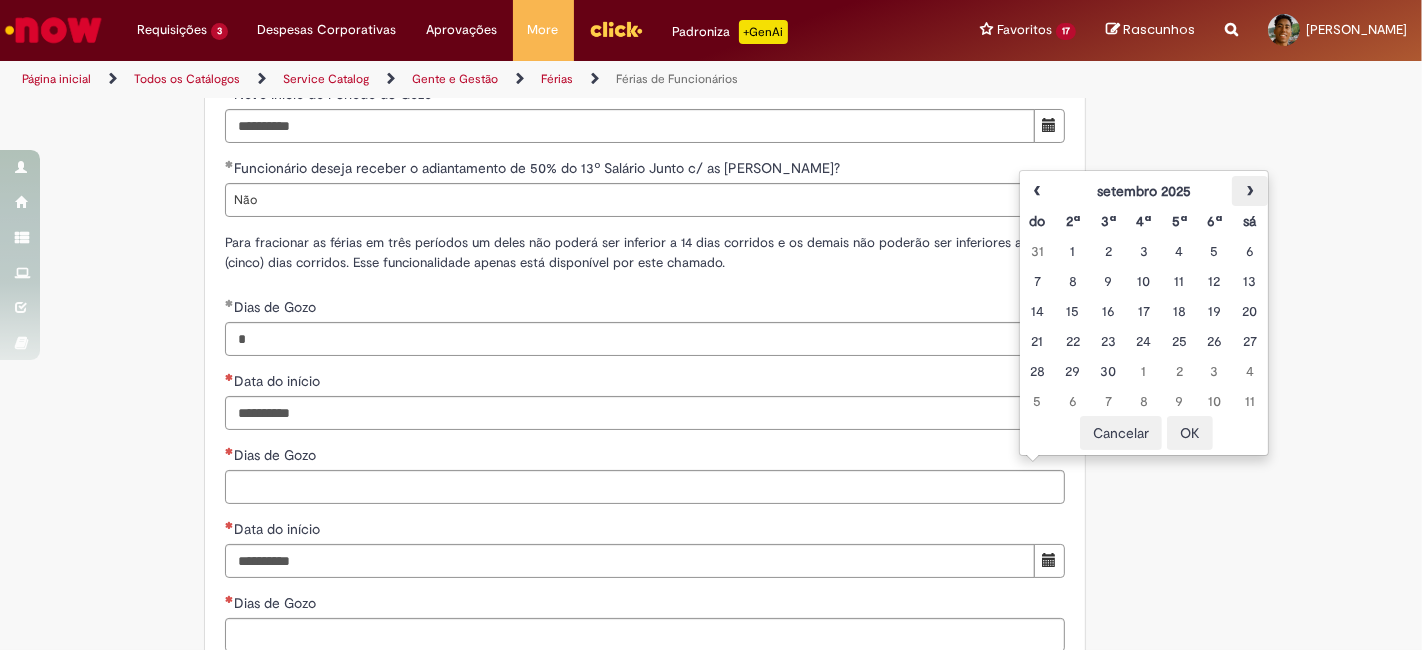 click on "›" at bounding box center (1249, 191) 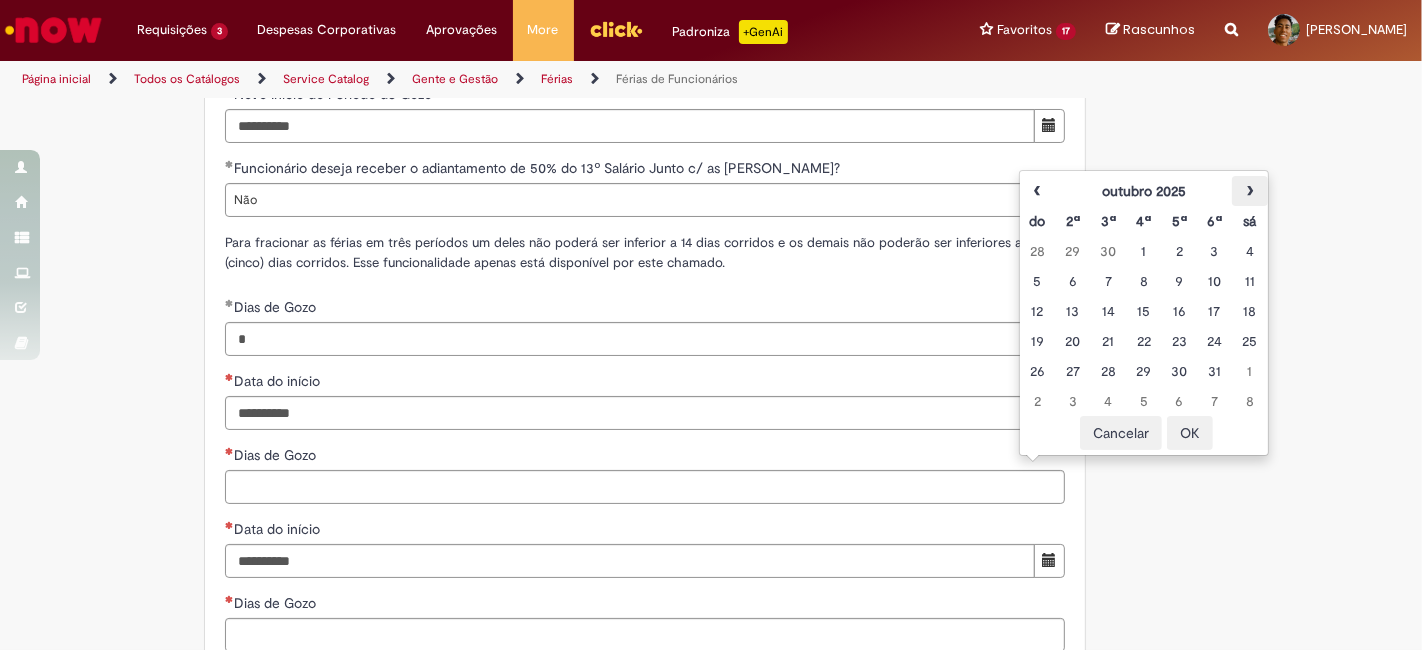 click on "›" at bounding box center [1249, 191] 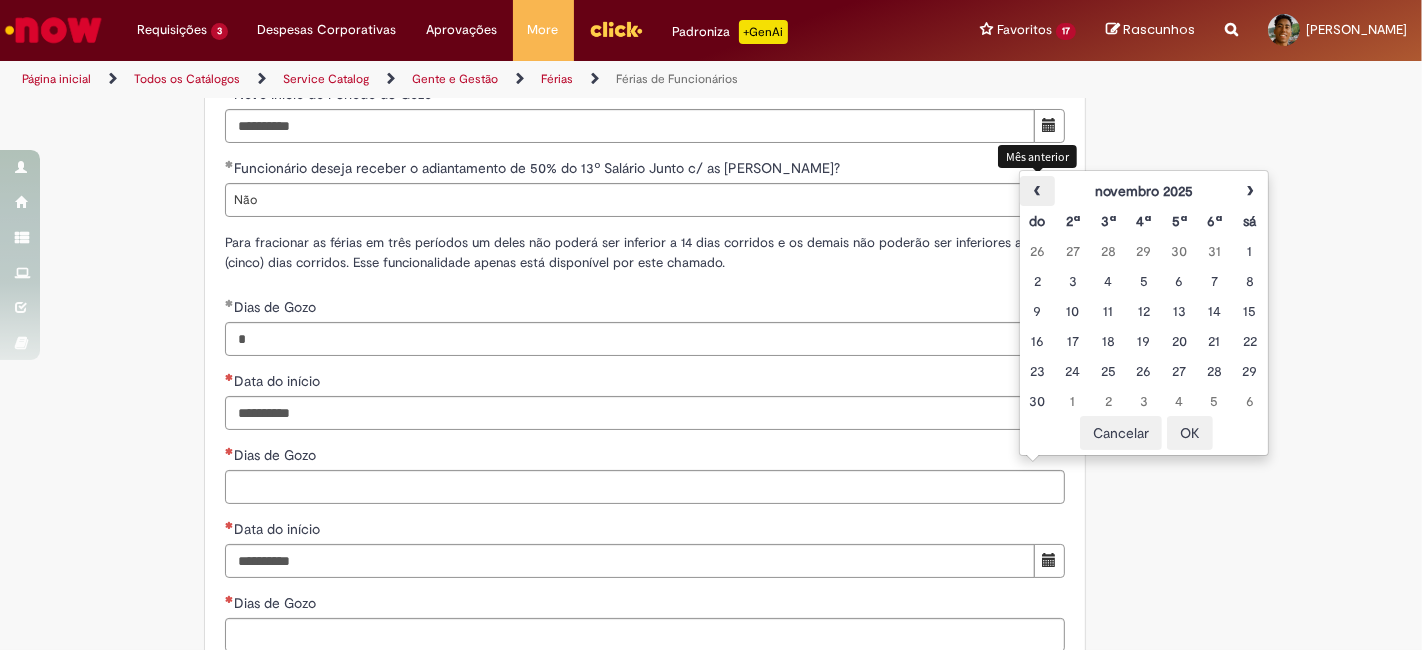 click on "‹" at bounding box center (1037, 191) 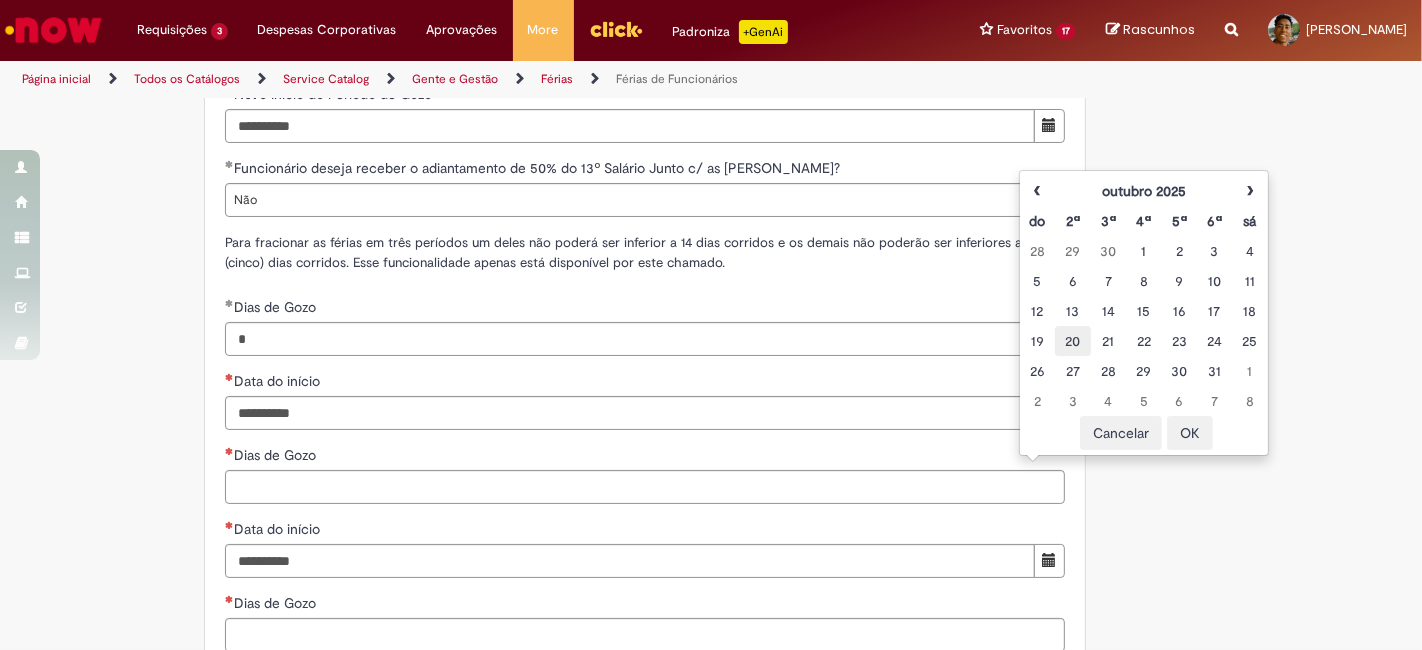 click on "20" at bounding box center (1072, 341) 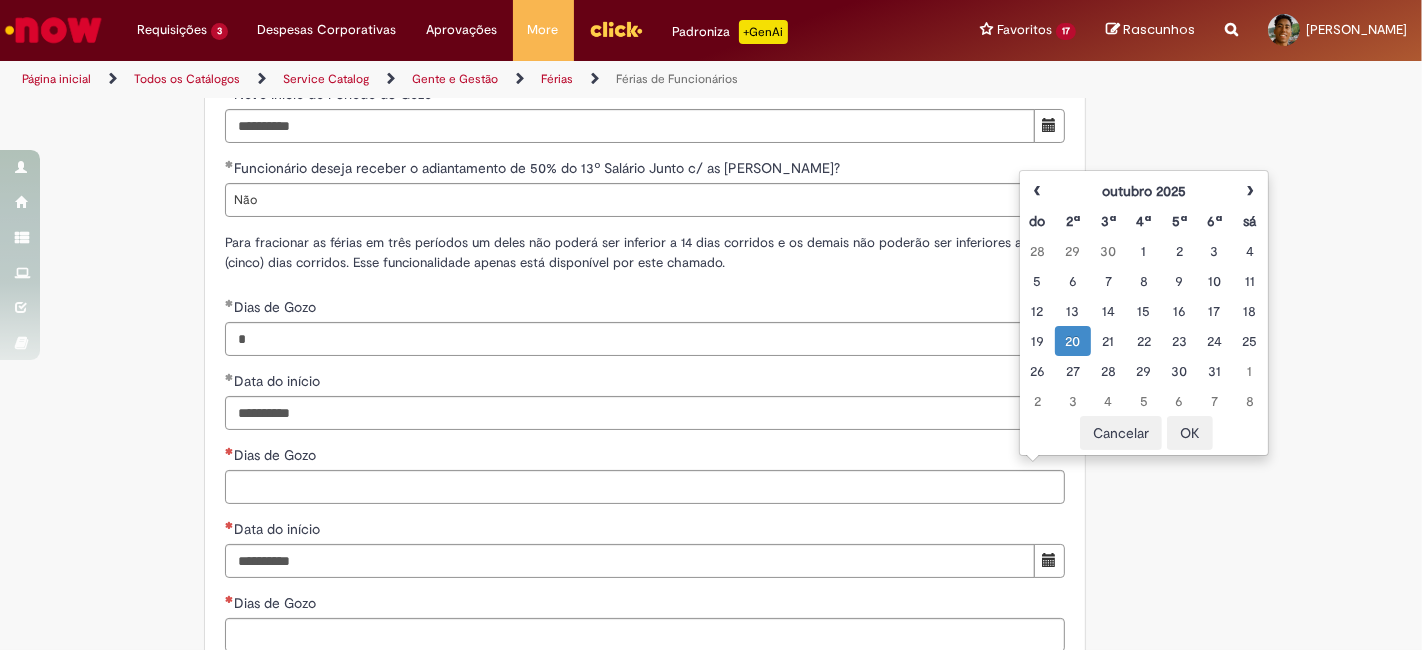 click on "OK" at bounding box center [1190, 433] 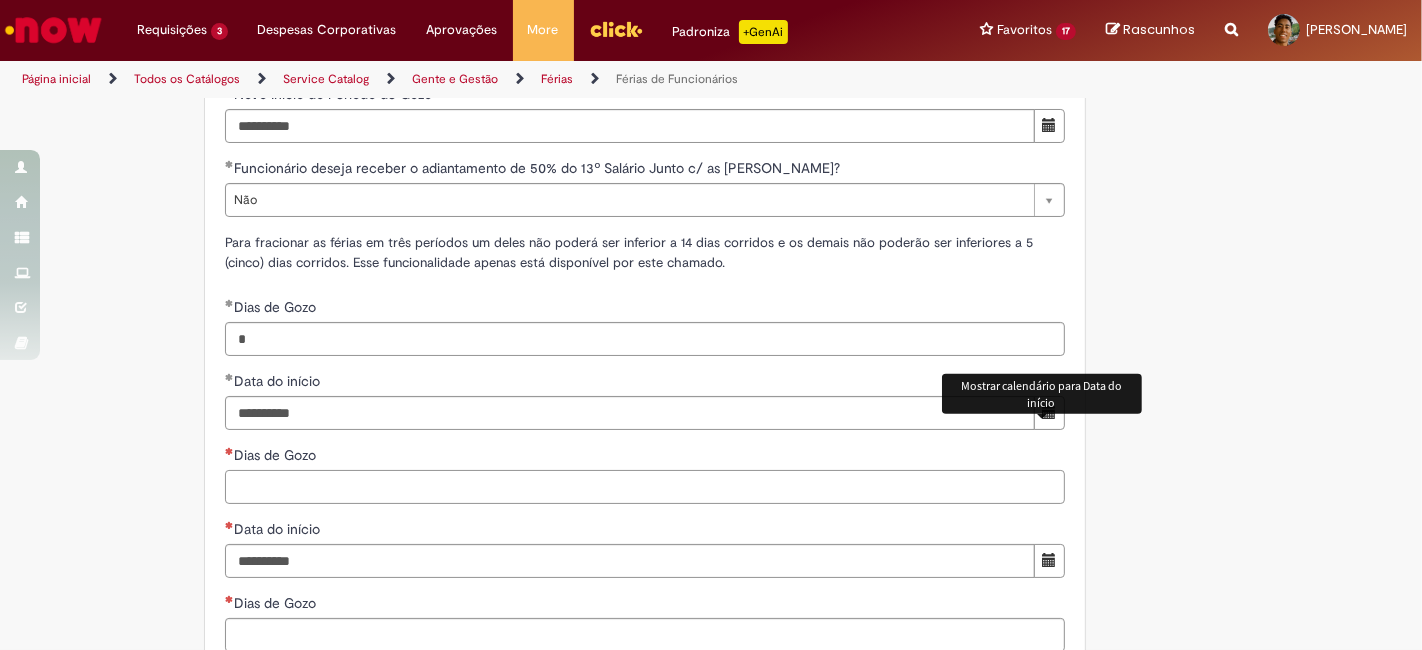 click on "Dias de Gozo" at bounding box center (645, 487) 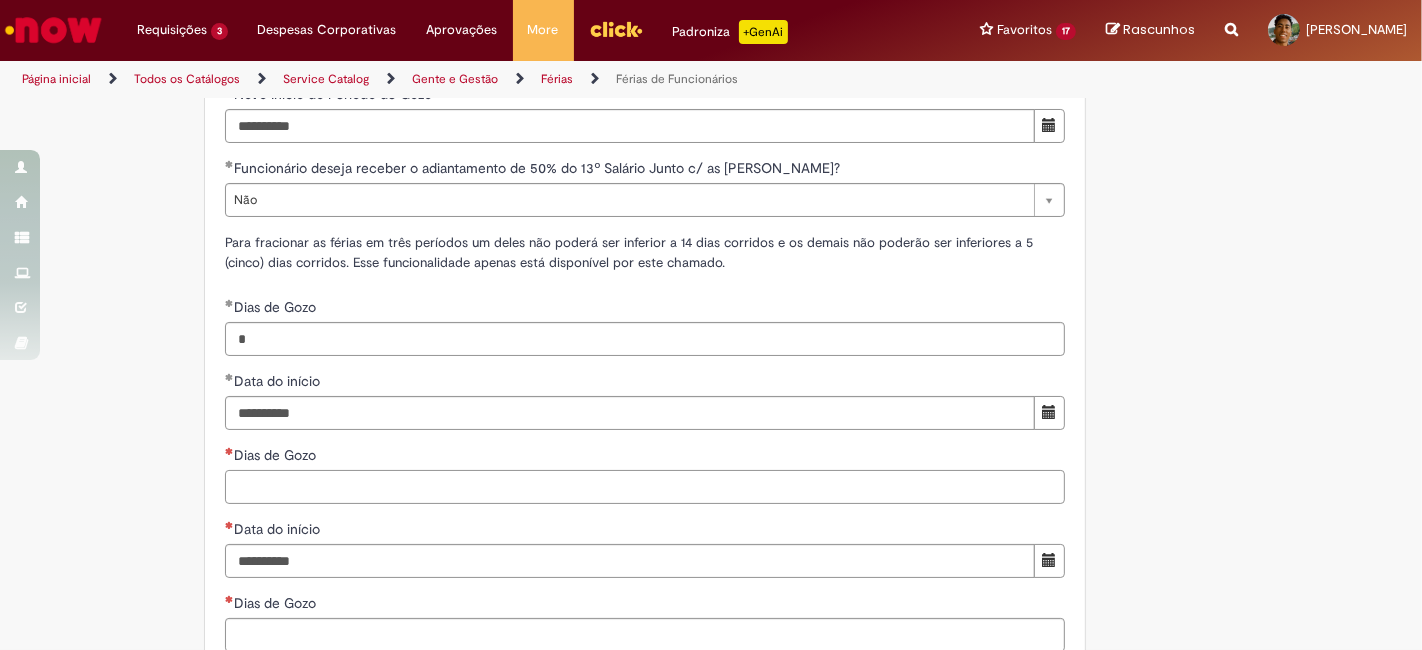 type on "*" 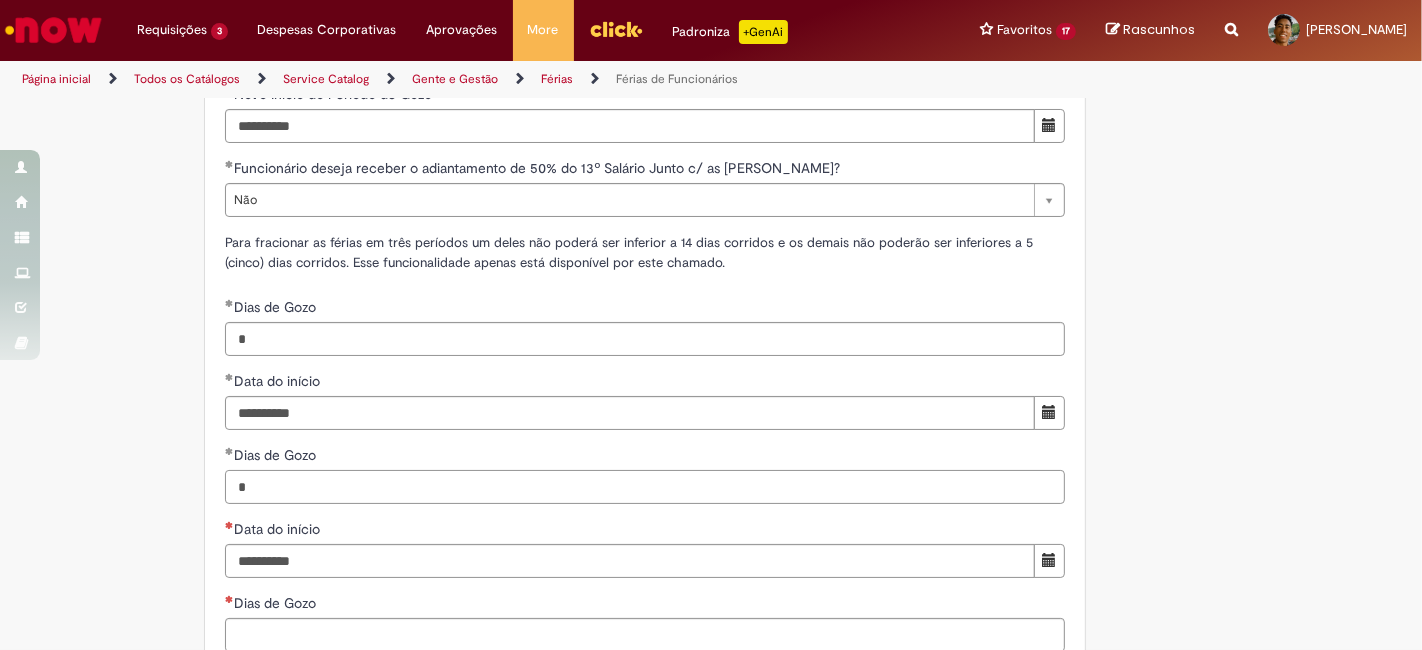 type 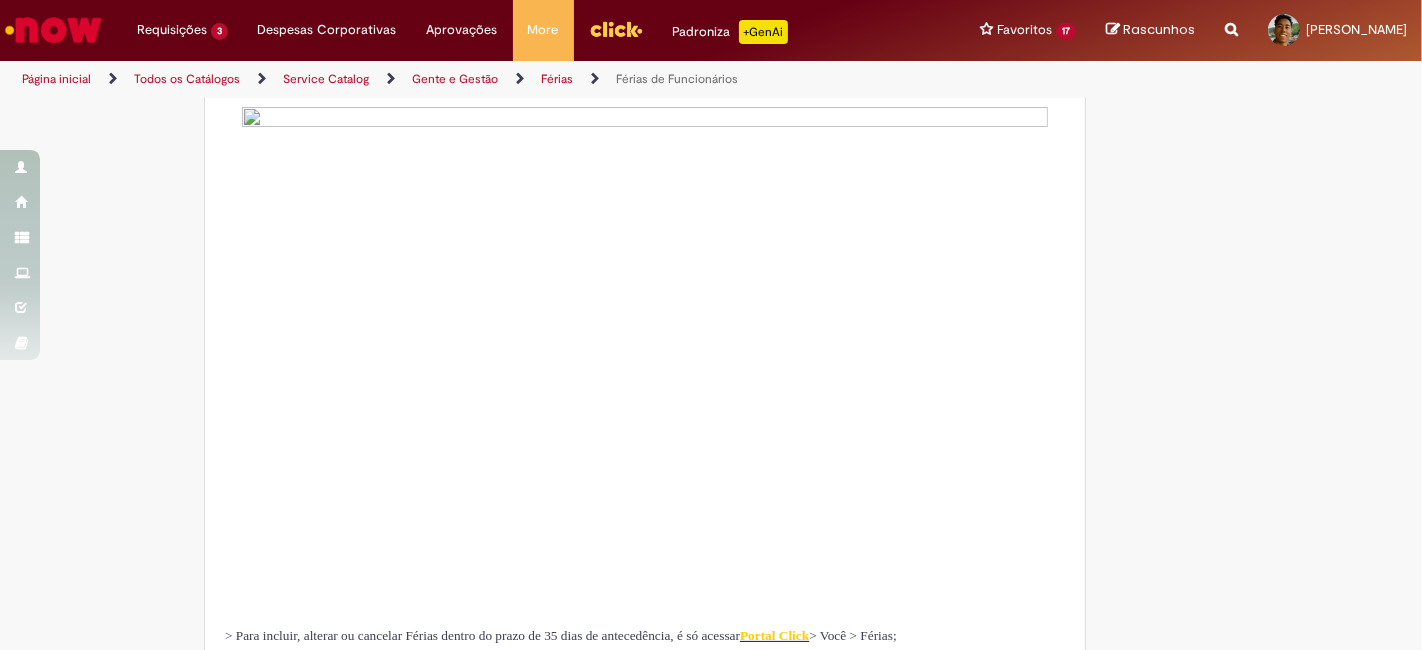 scroll, scrollTop: 0, scrollLeft: 0, axis: both 